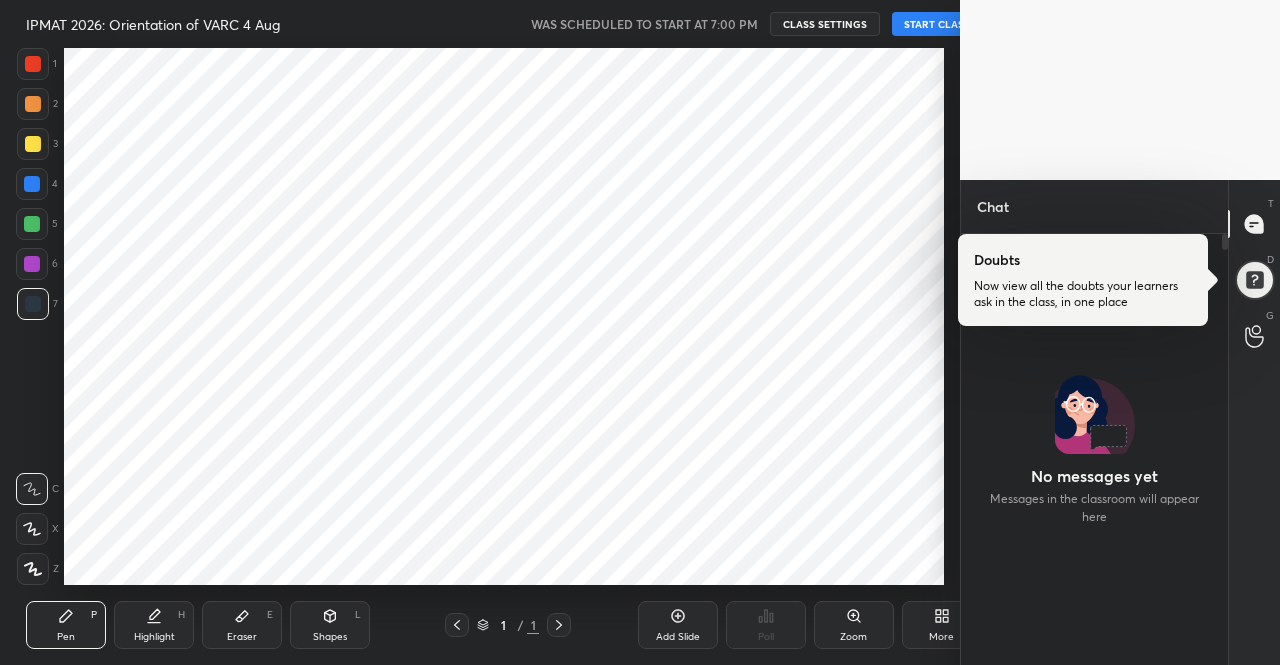 scroll, scrollTop: 0, scrollLeft: 0, axis: both 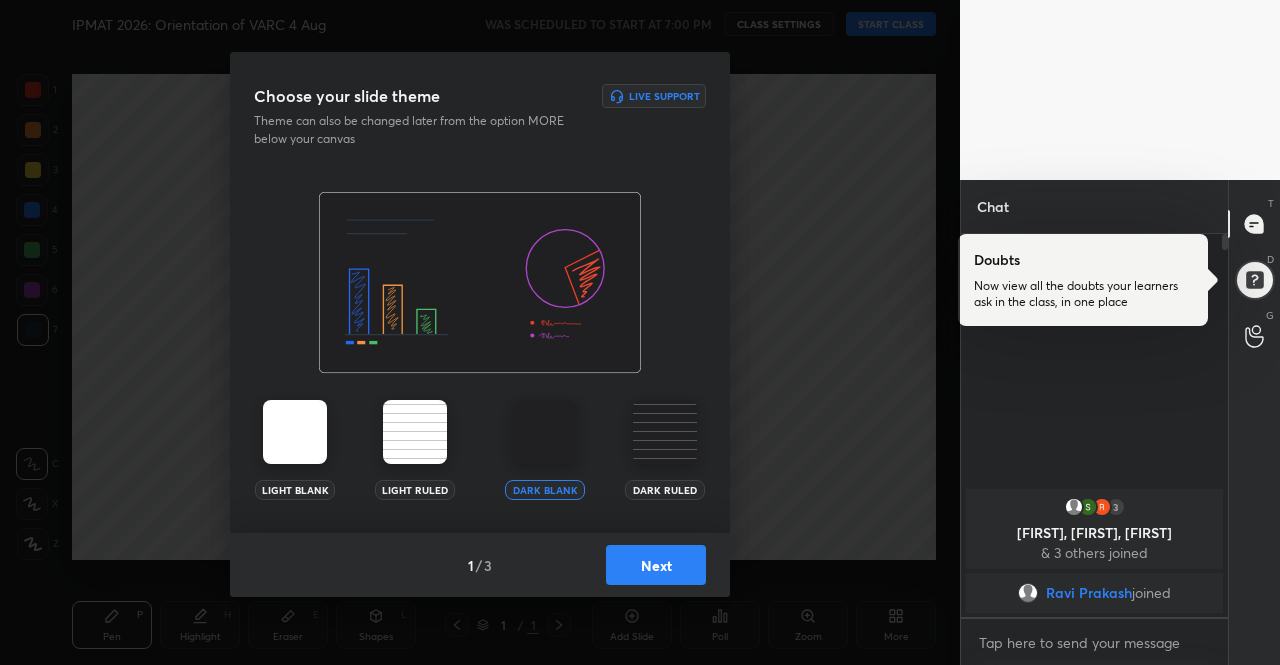 click at bounding box center (295, 432) 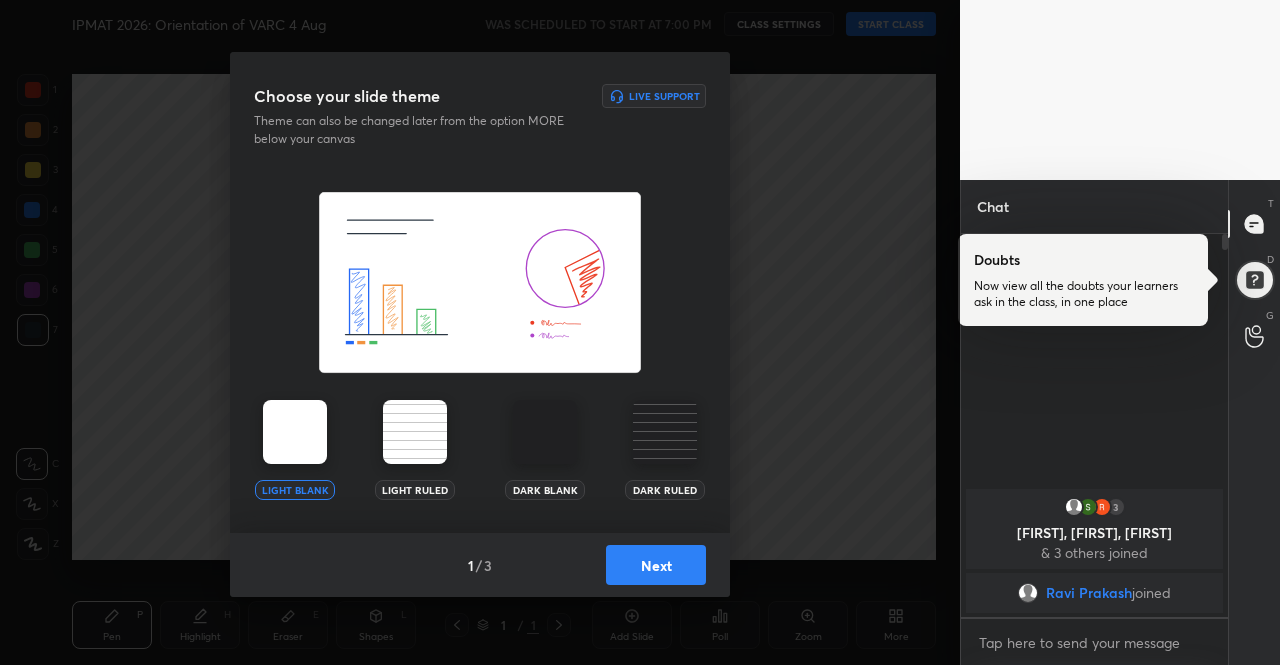 click on "Next" at bounding box center [656, 565] 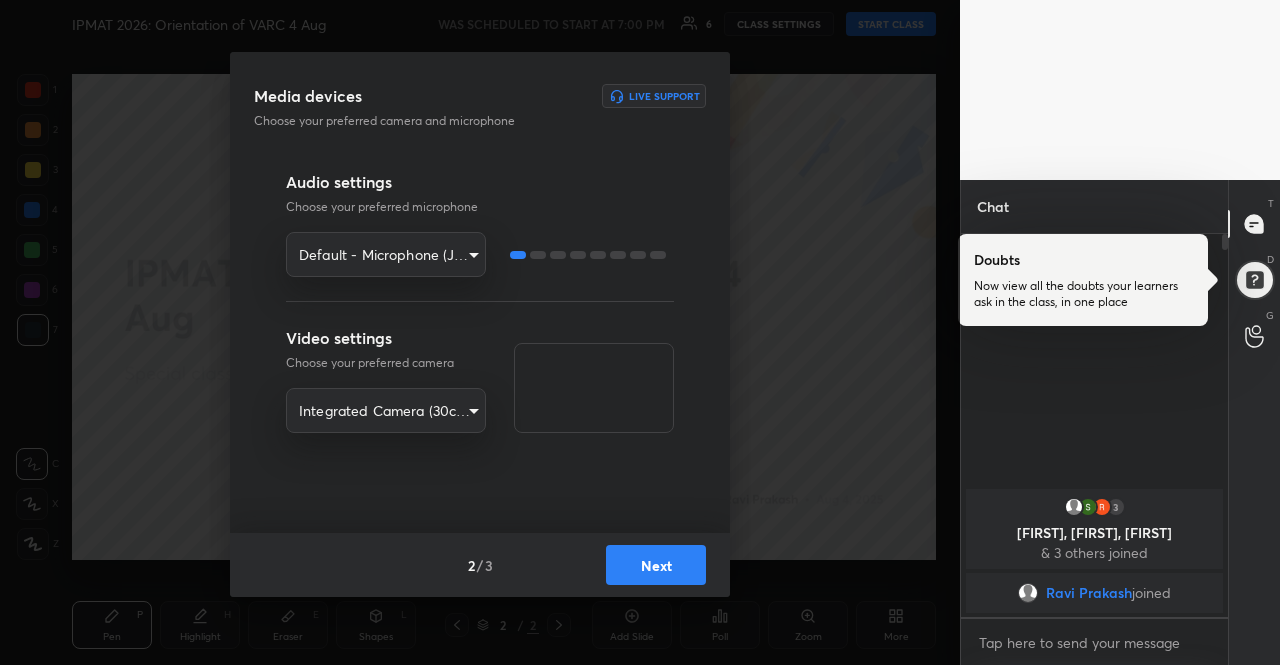 click on "Next" at bounding box center (656, 565) 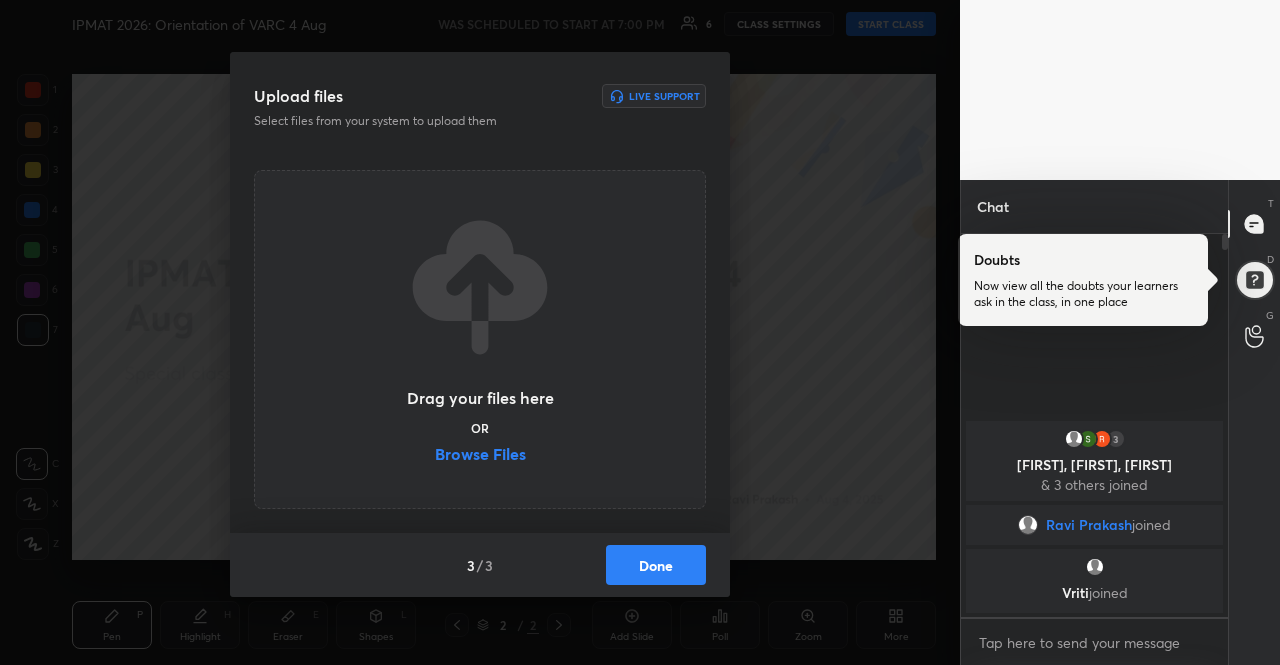 click on "Browse Files" at bounding box center (480, 456) 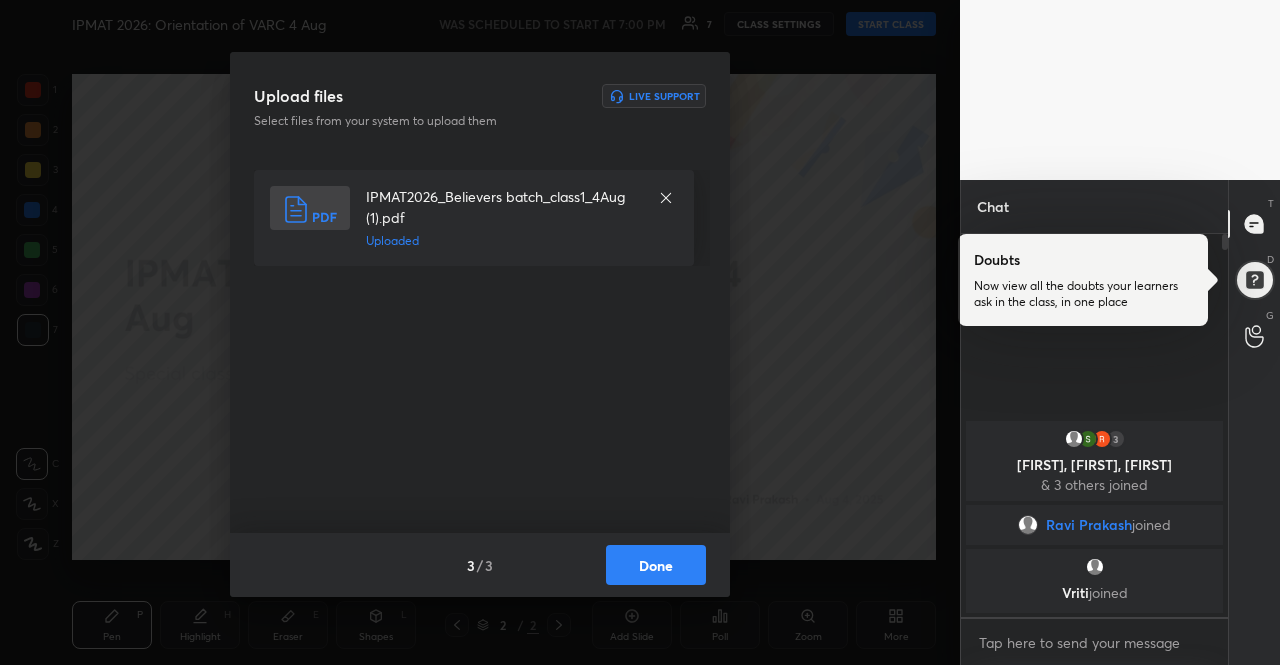 click on "Done" at bounding box center (656, 565) 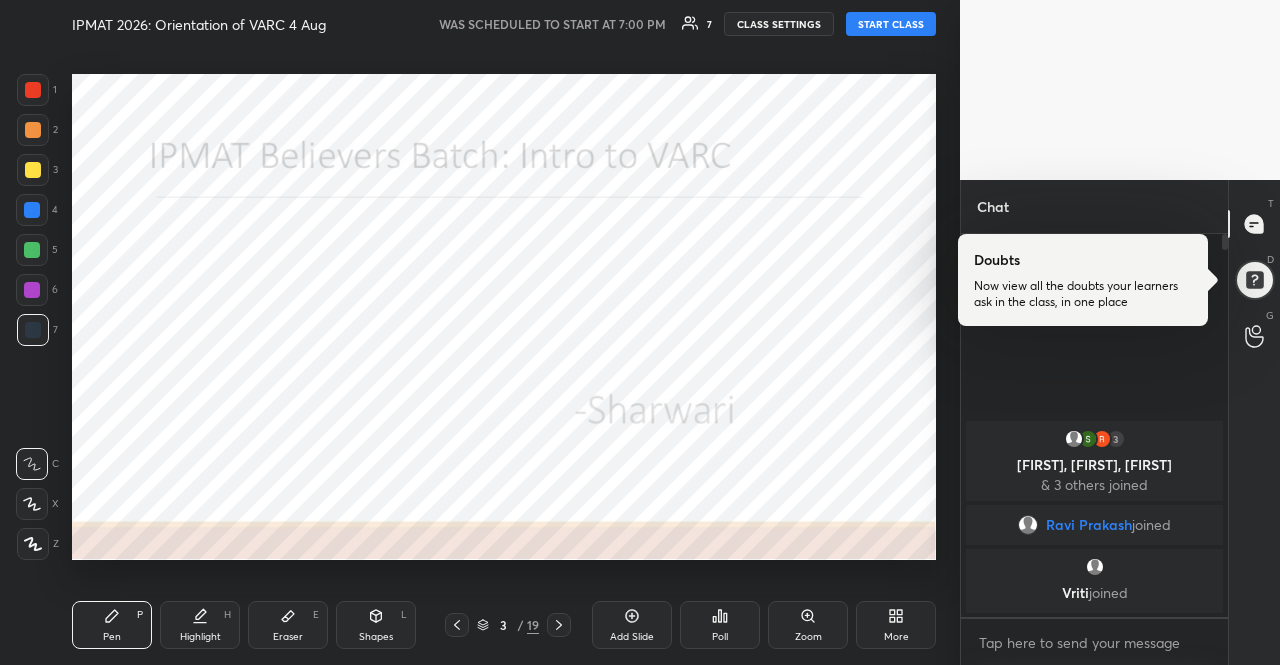 click on "START CLASS" at bounding box center (891, 24) 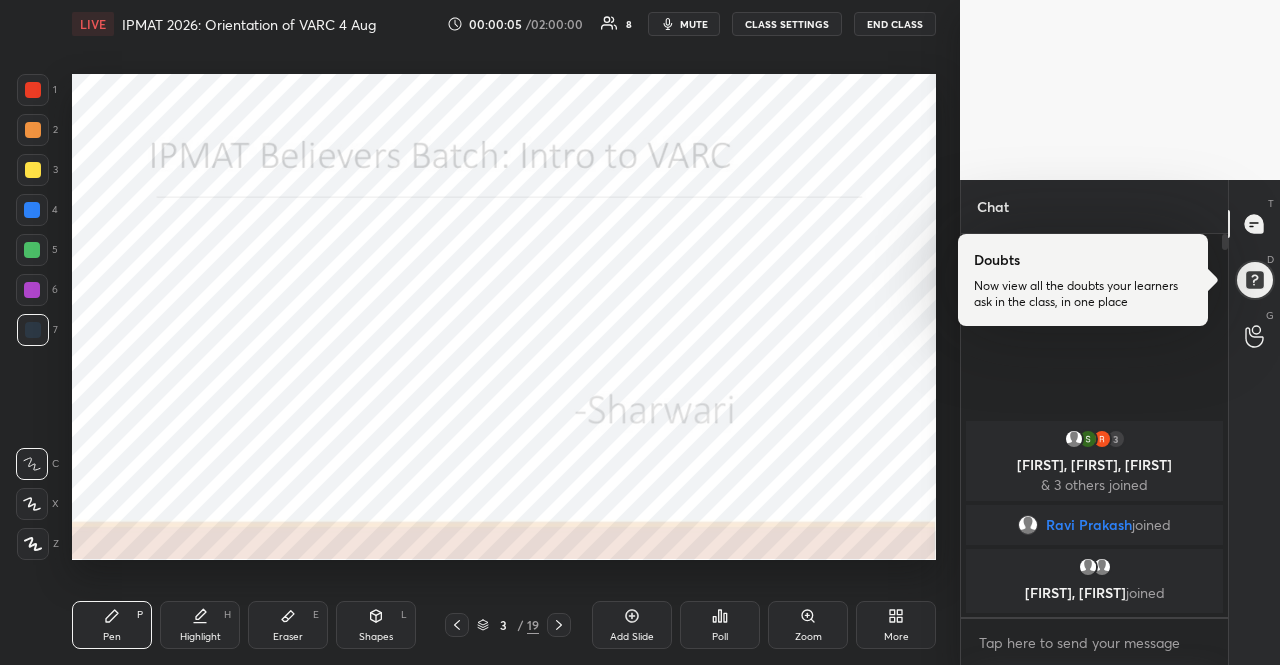 click 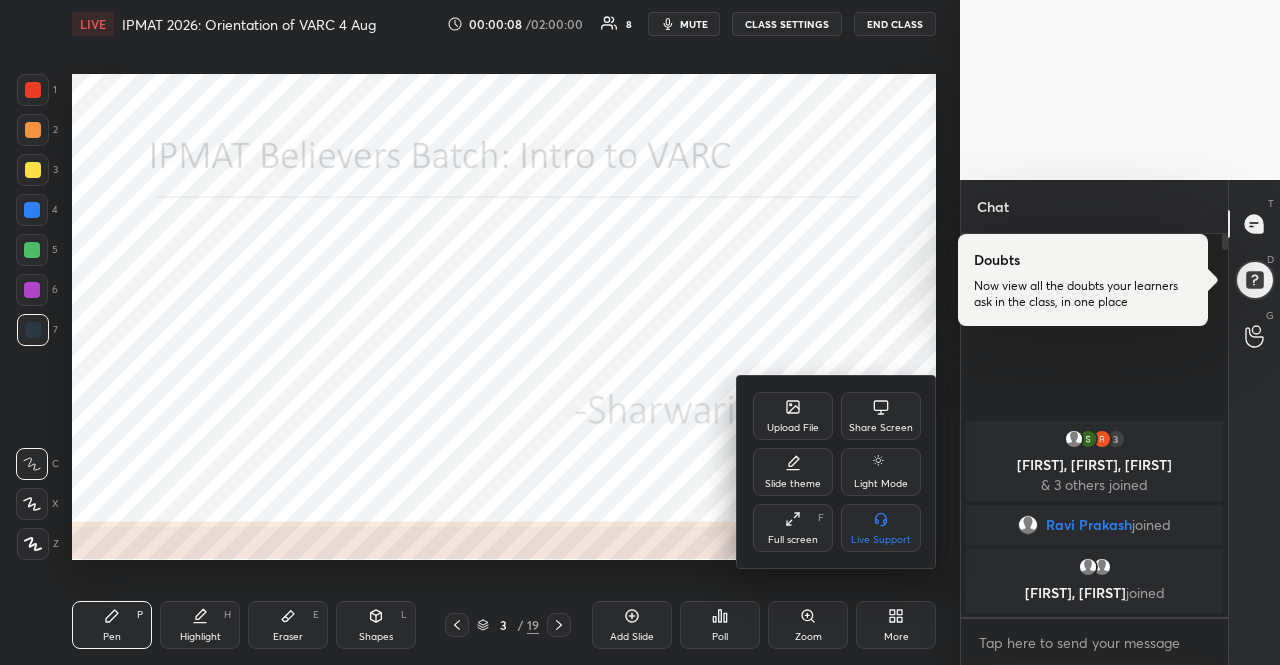 click 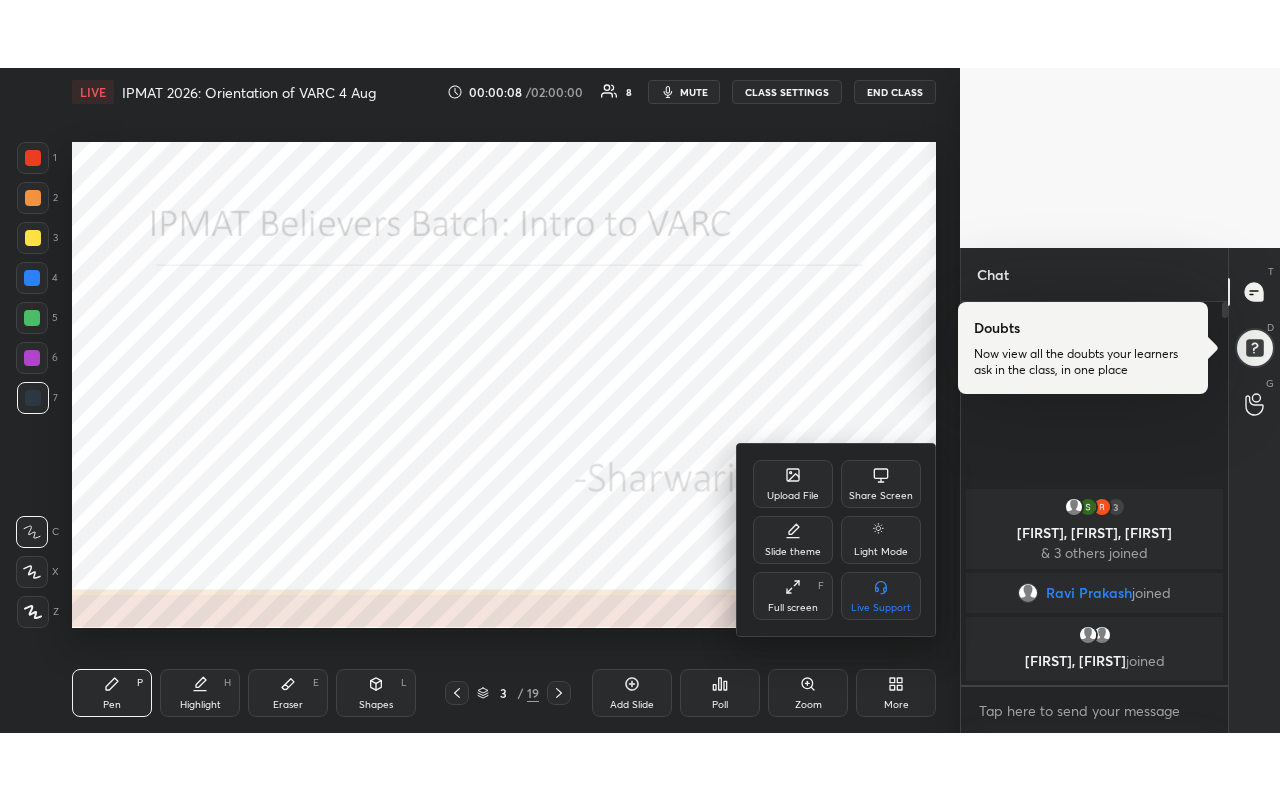 scroll, scrollTop: 99328, scrollLeft: 99120, axis: both 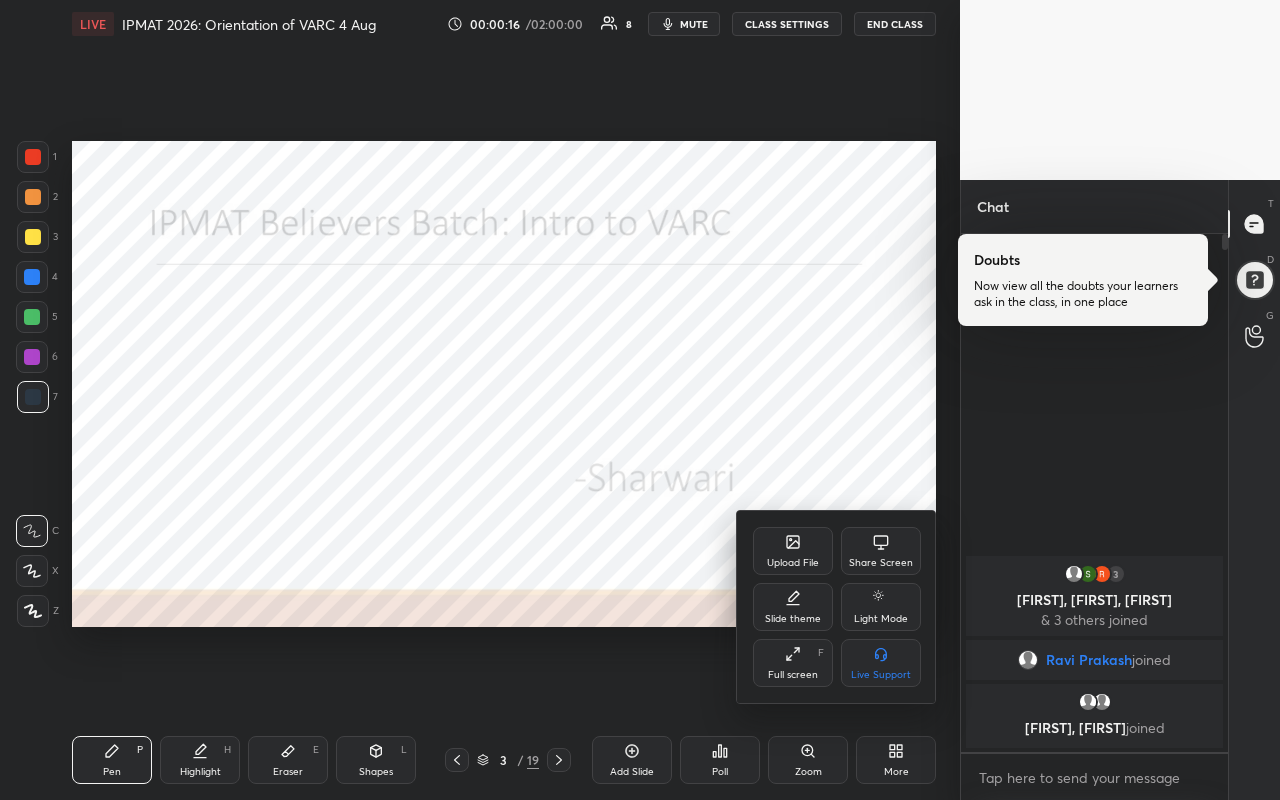 click at bounding box center [640, 400] 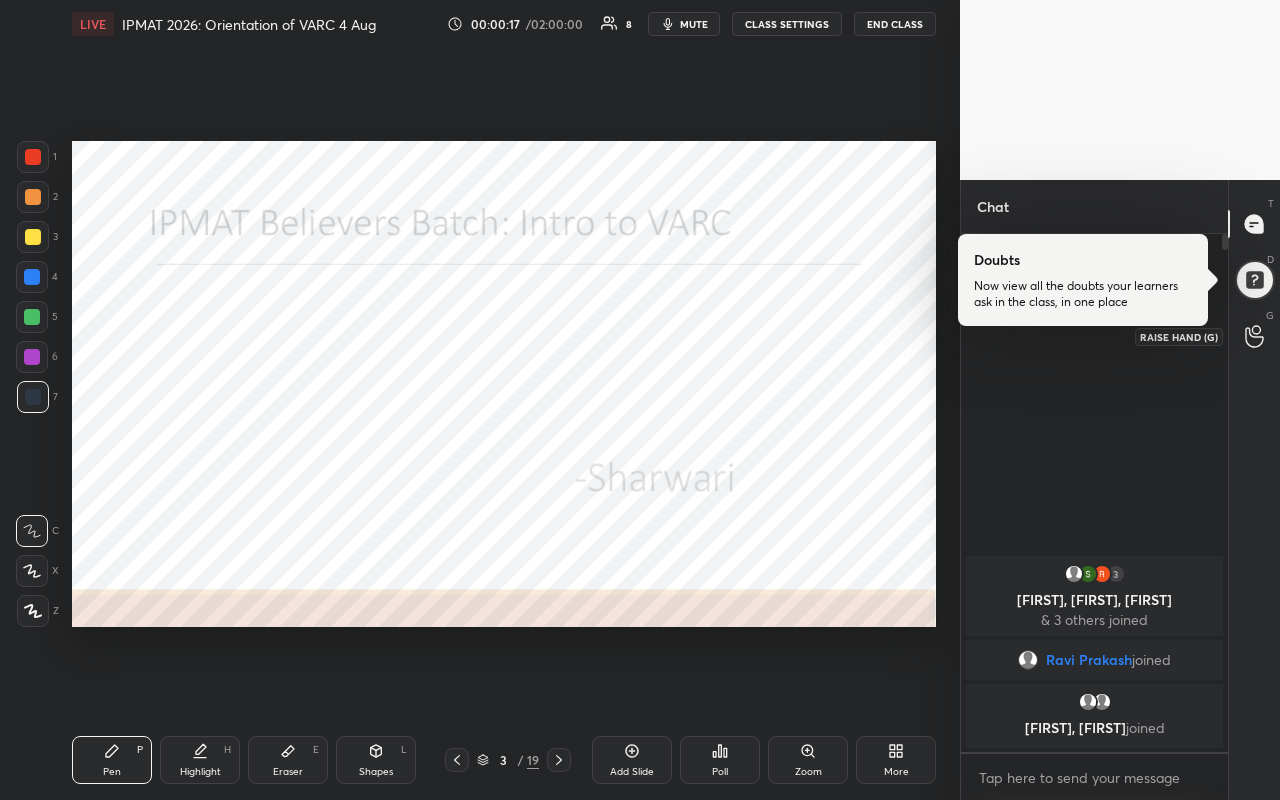 click 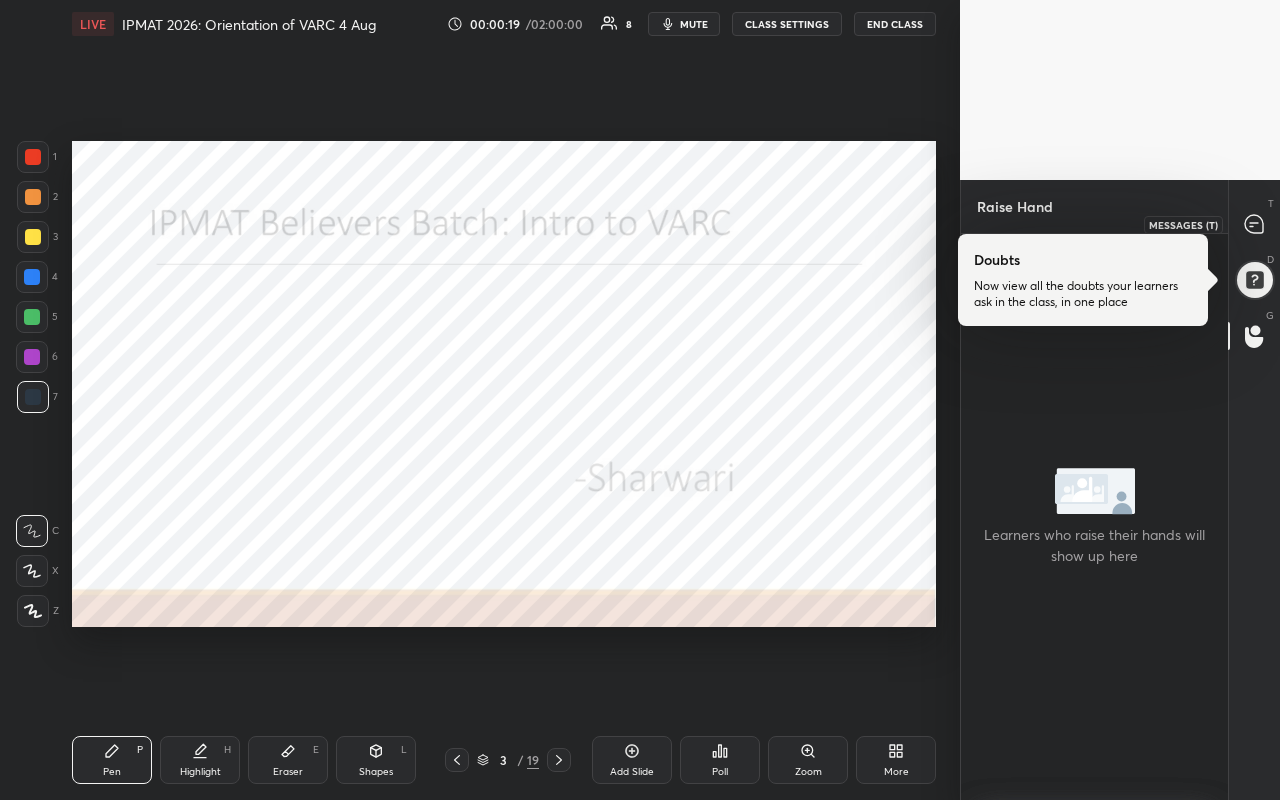 click 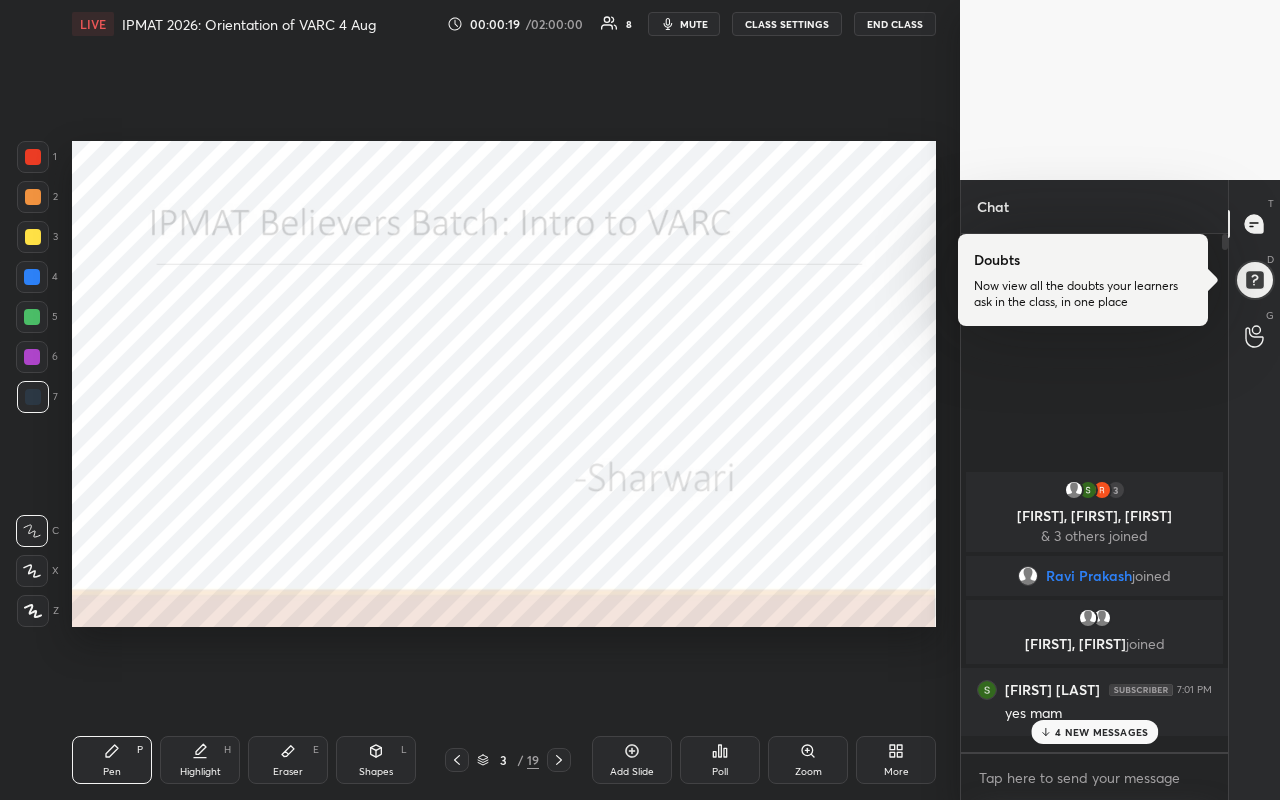 scroll, scrollTop: 7, scrollLeft: 6, axis: both 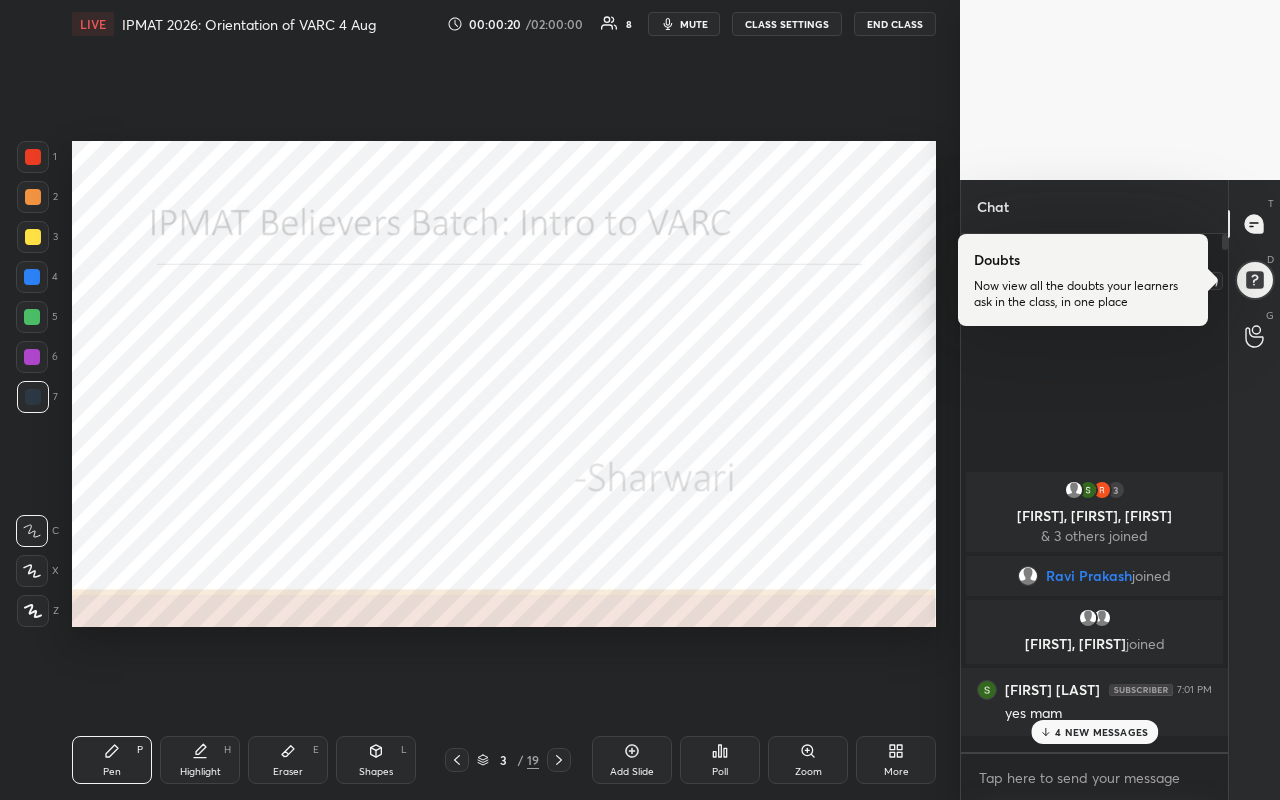 click at bounding box center (1254, 280) 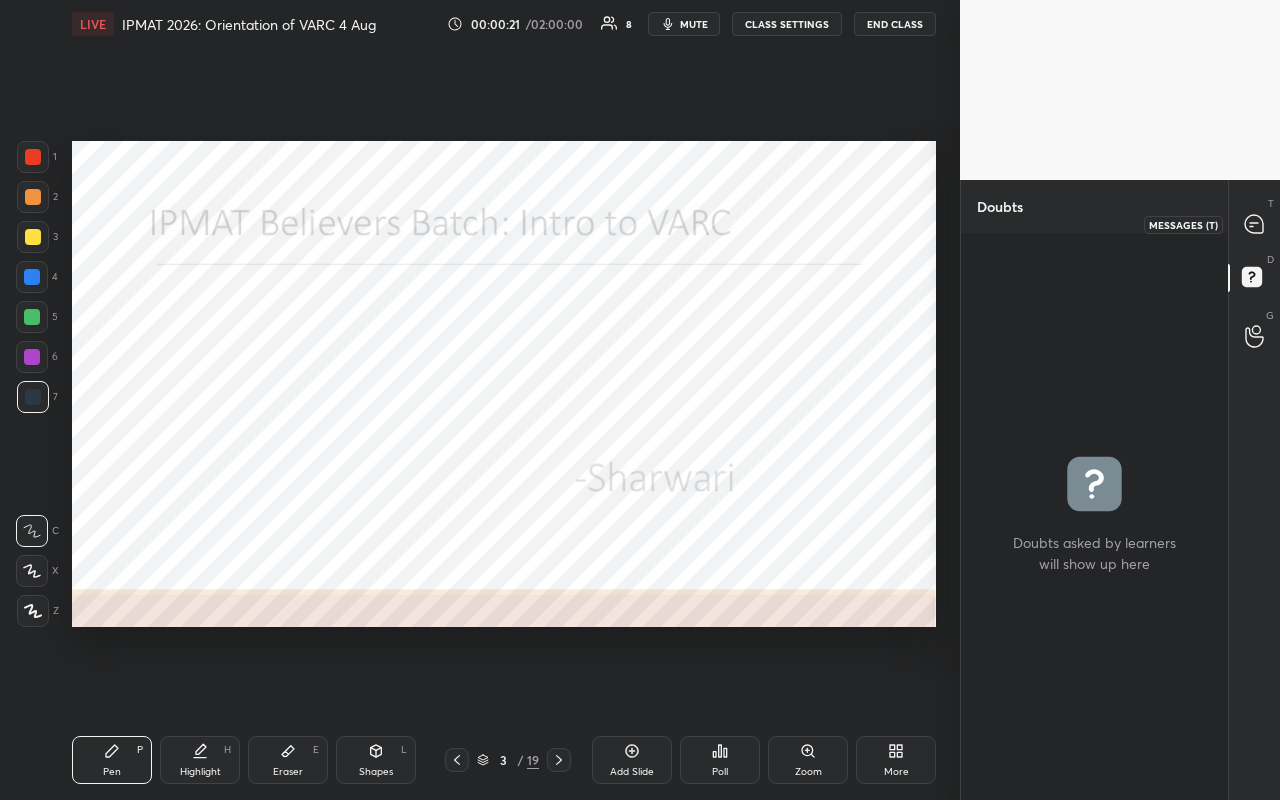 click 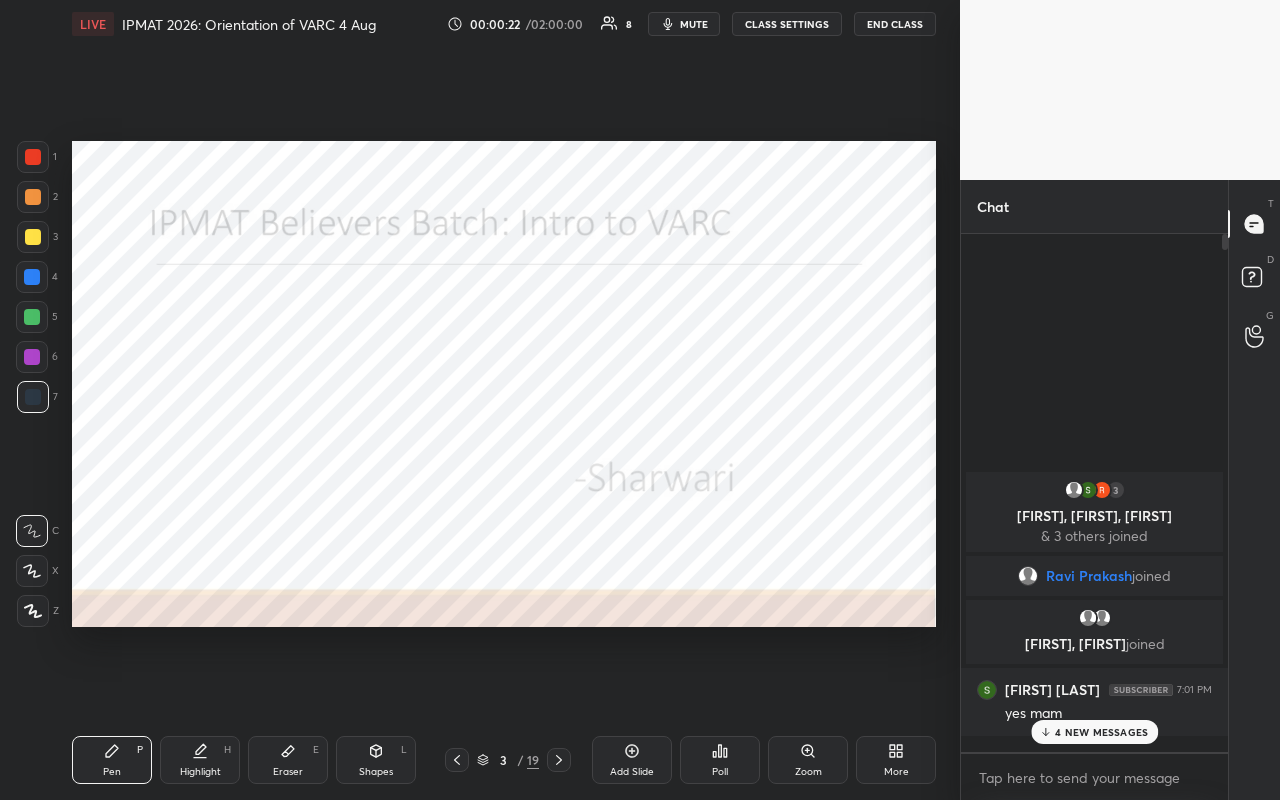 scroll, scrollTop: 7, scrollLeft: 6, axis: both 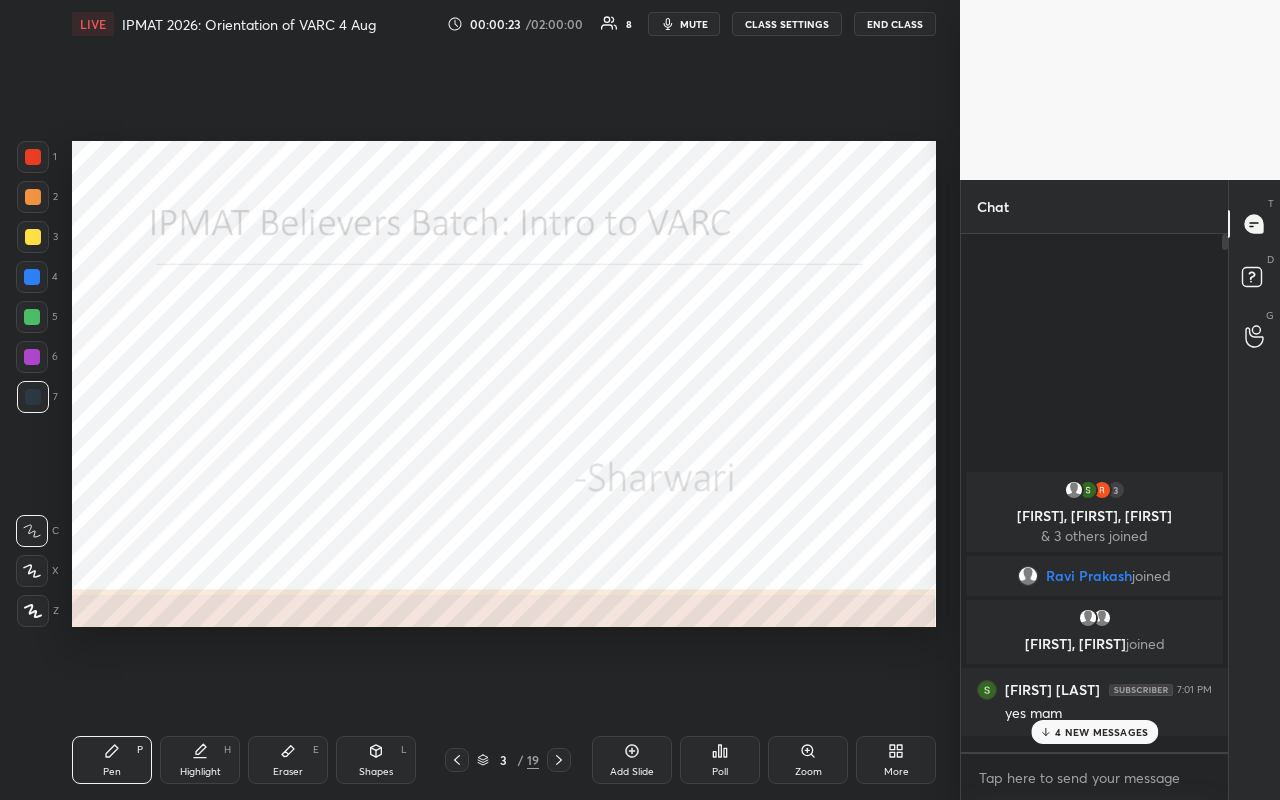 click on "4 NEW MESSAGES" at bounding box center [1101, 732] 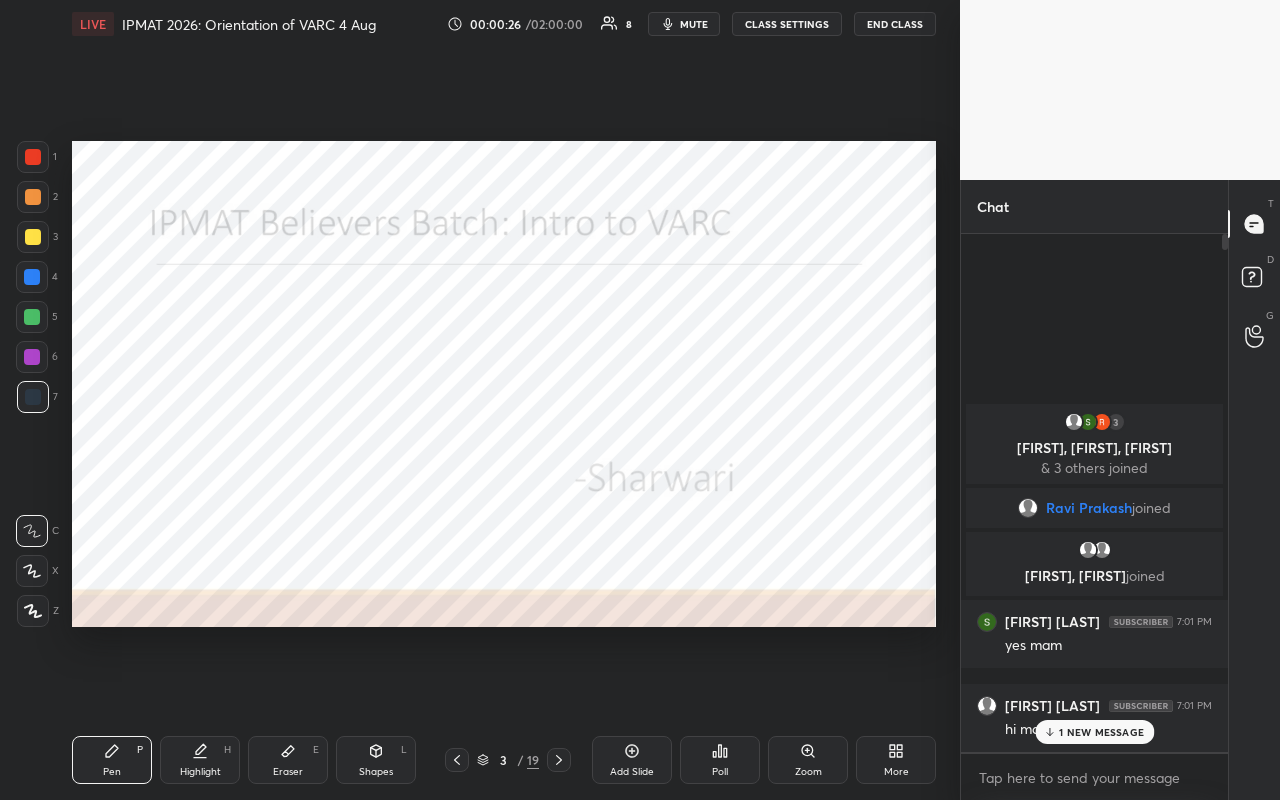 click on "1 NEW MESSAGE" at bounding box center [1101, 732] 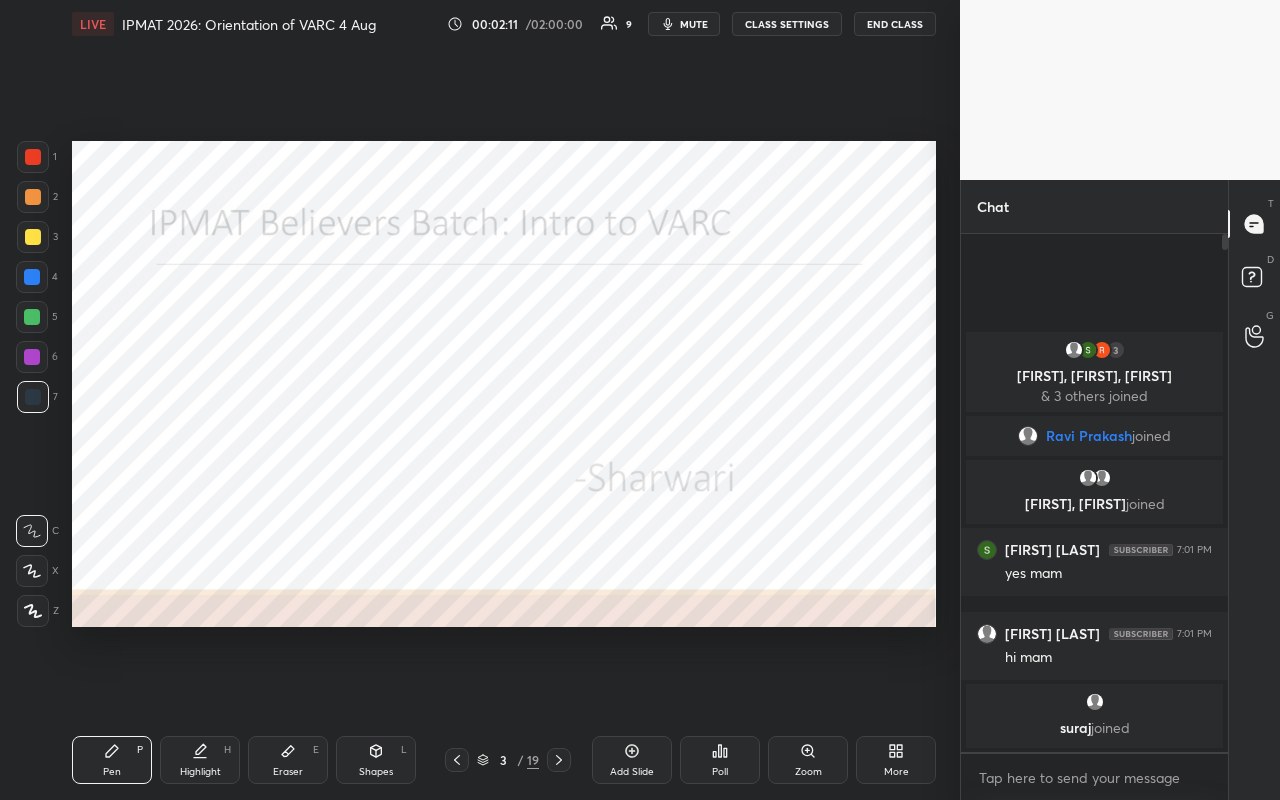 click 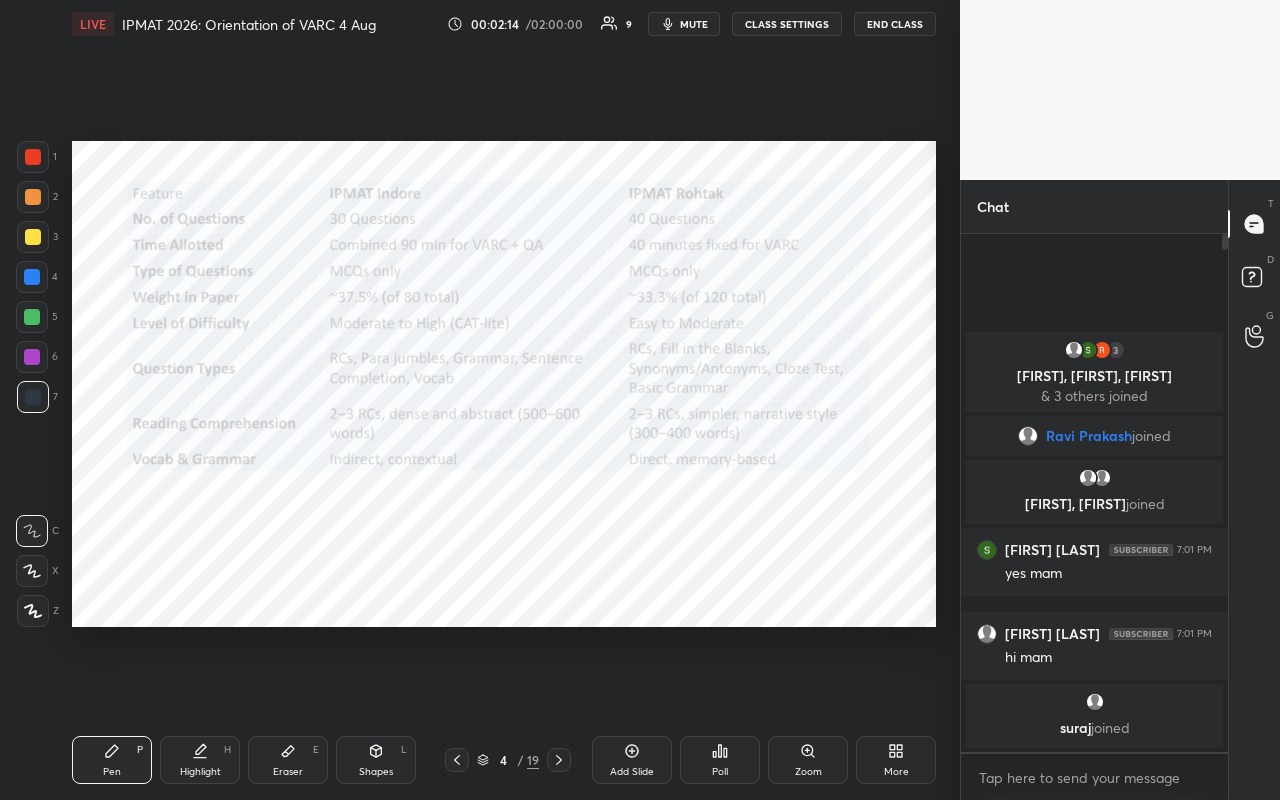 click 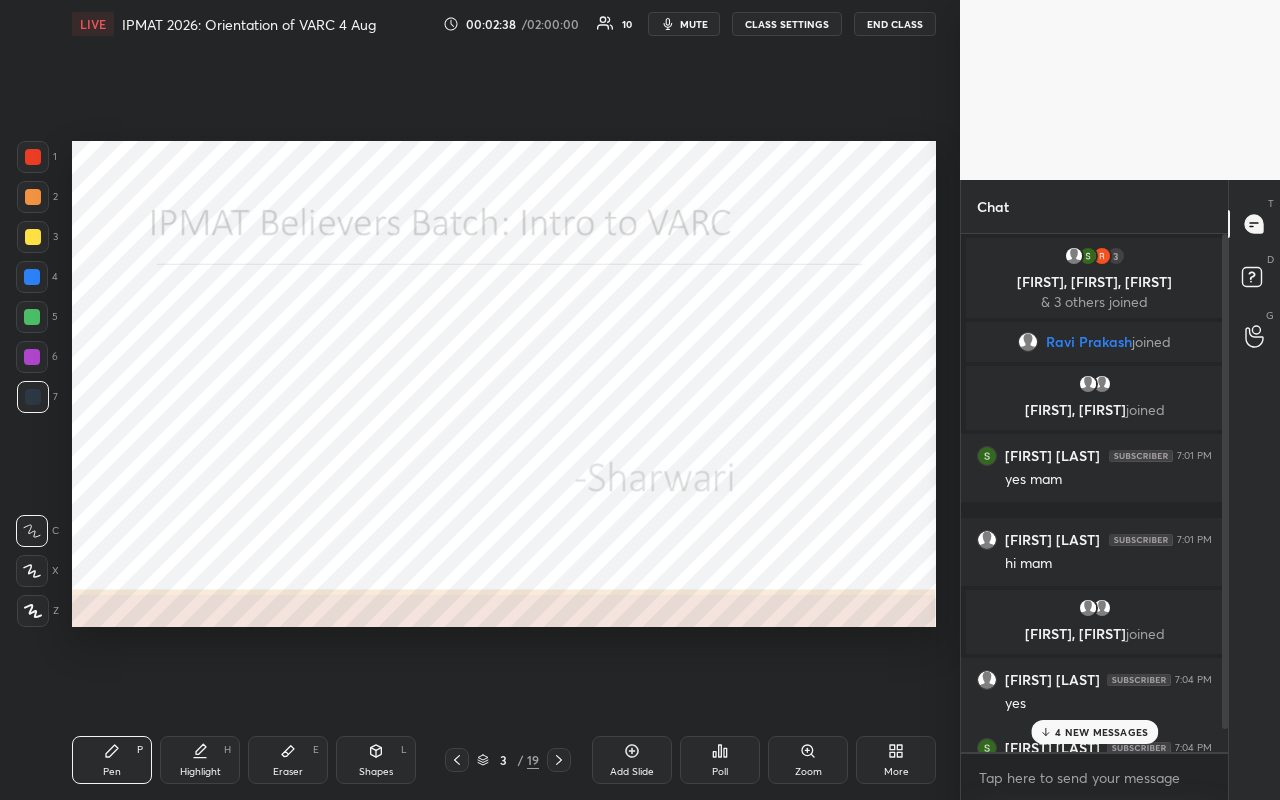 click on "4 NEW MESSAGES" at bounding box center (1101, 732) 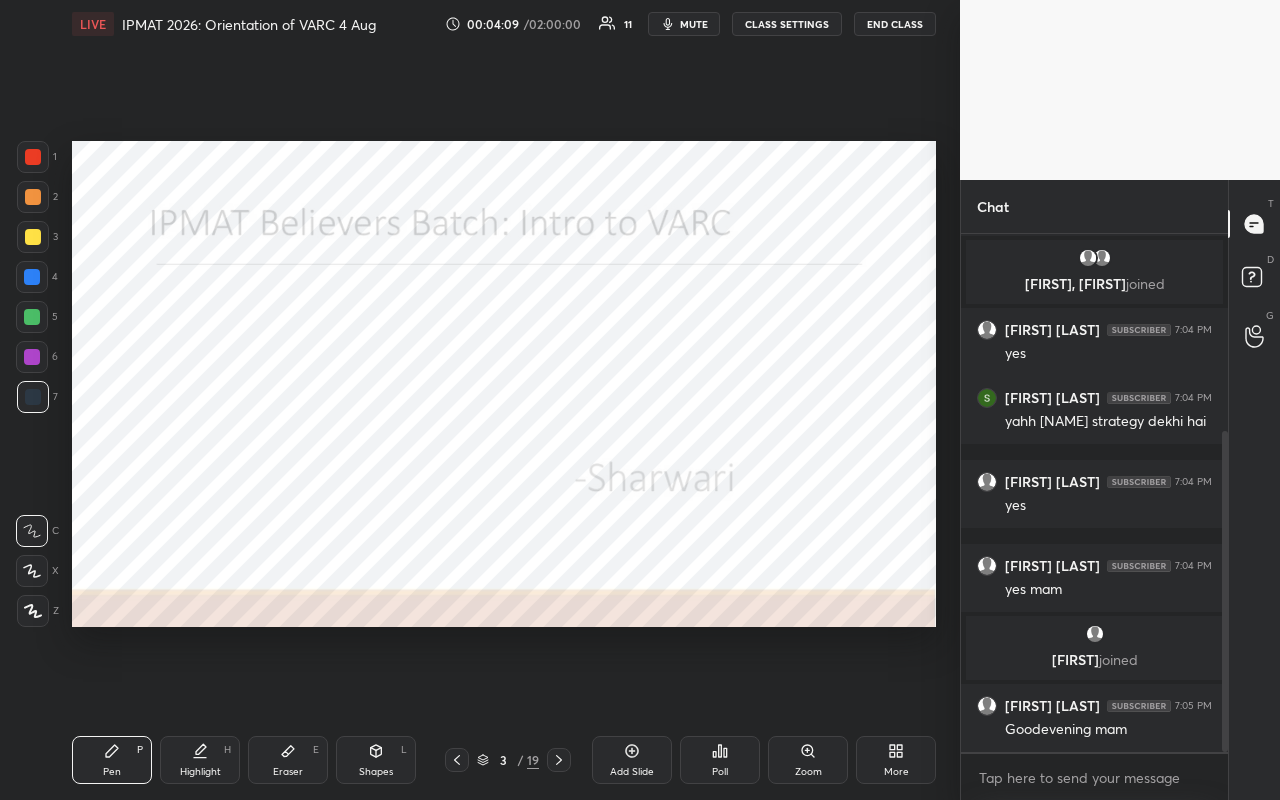 scroll, scrollTop: 390, scrollLeft: 0, axis: vertical 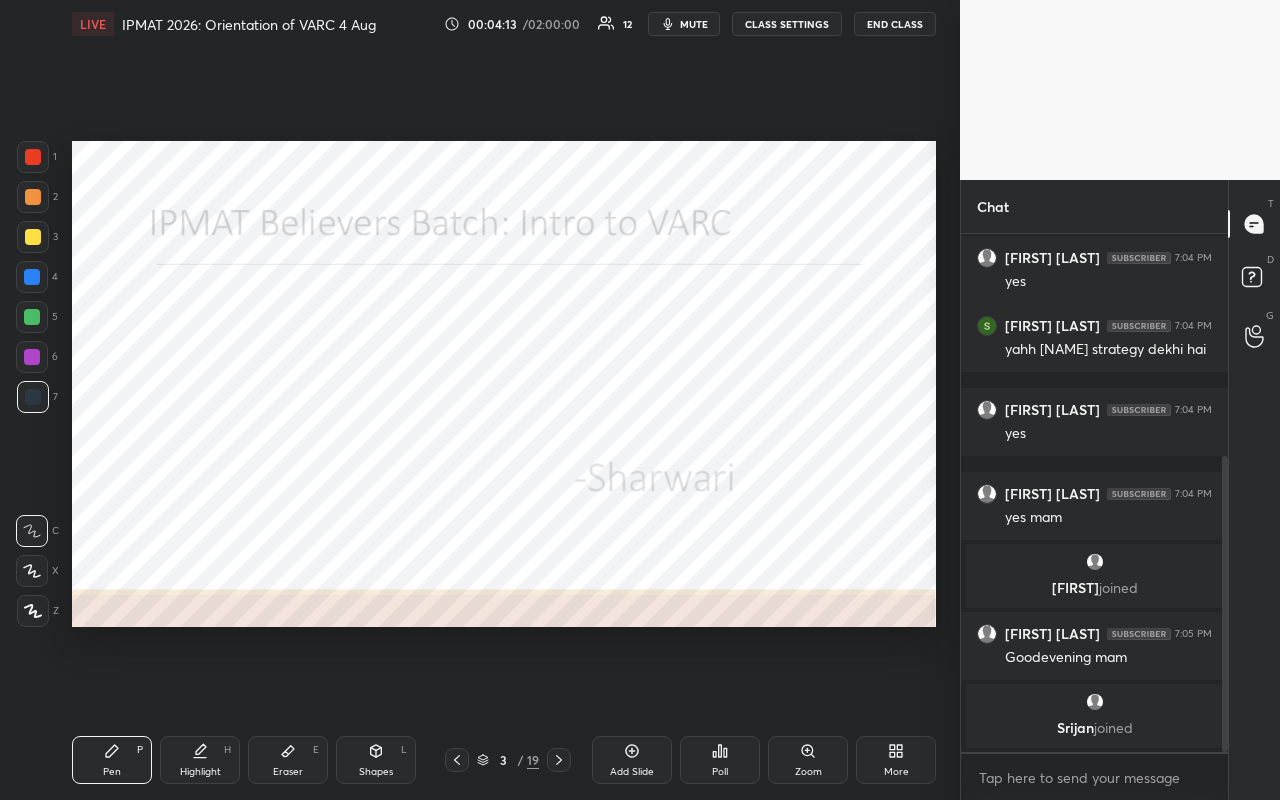 click 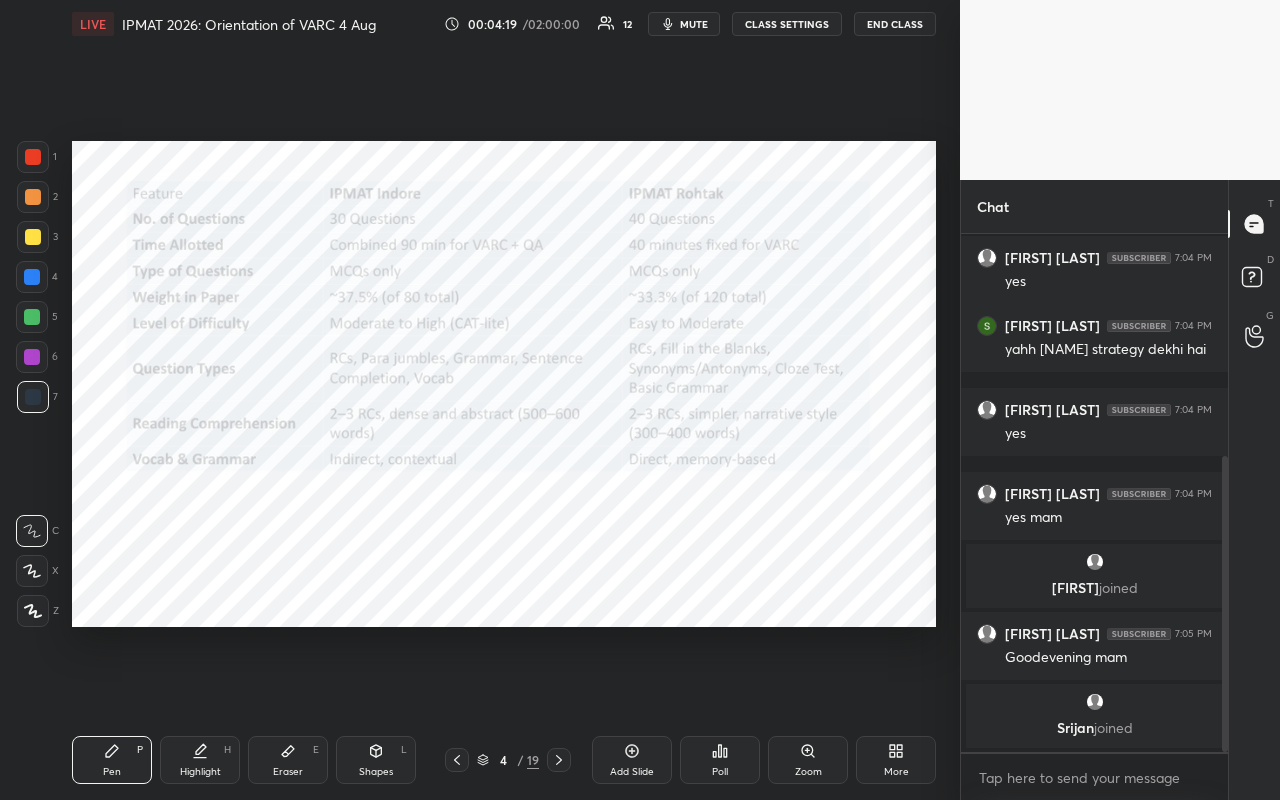 click at bounding box center [33, 157] 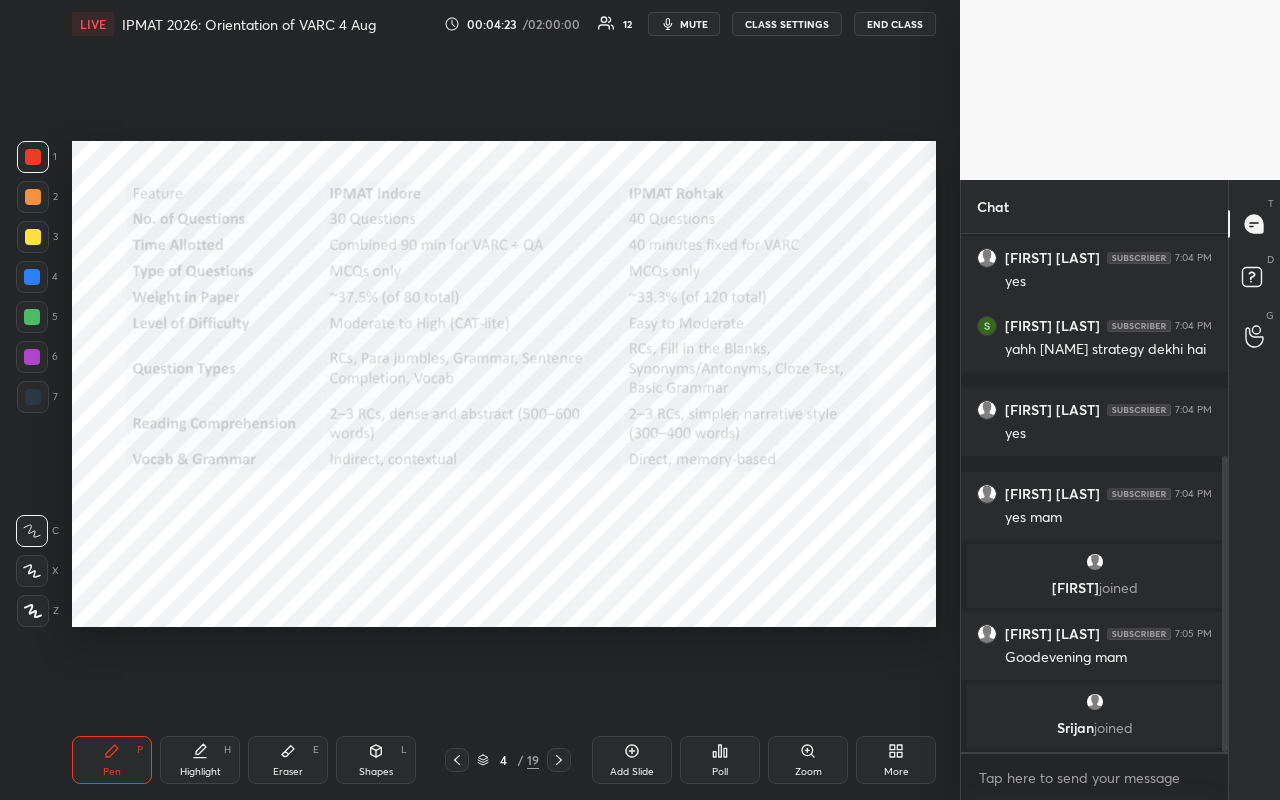 scroll, scrollTop: 456, scrollLeft: 0, axis: vertical 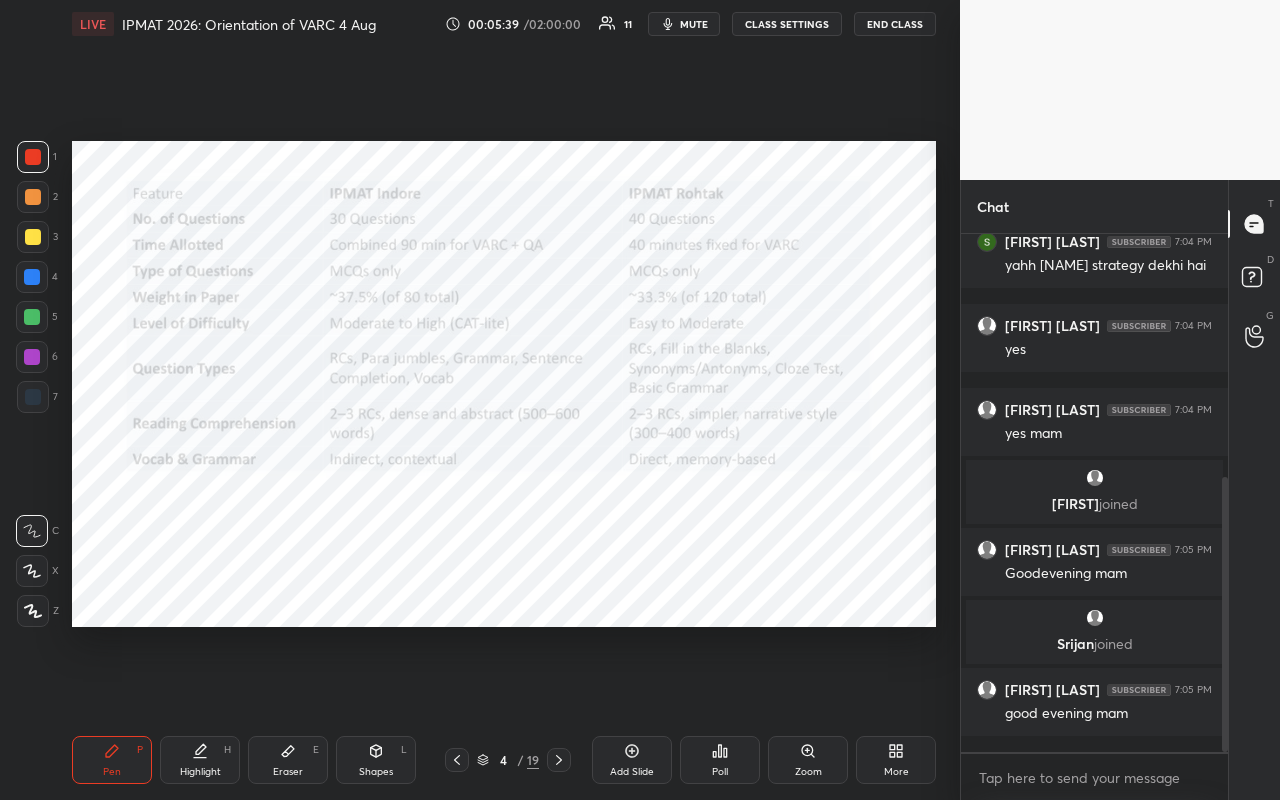 click at bounding box center (32, 571) 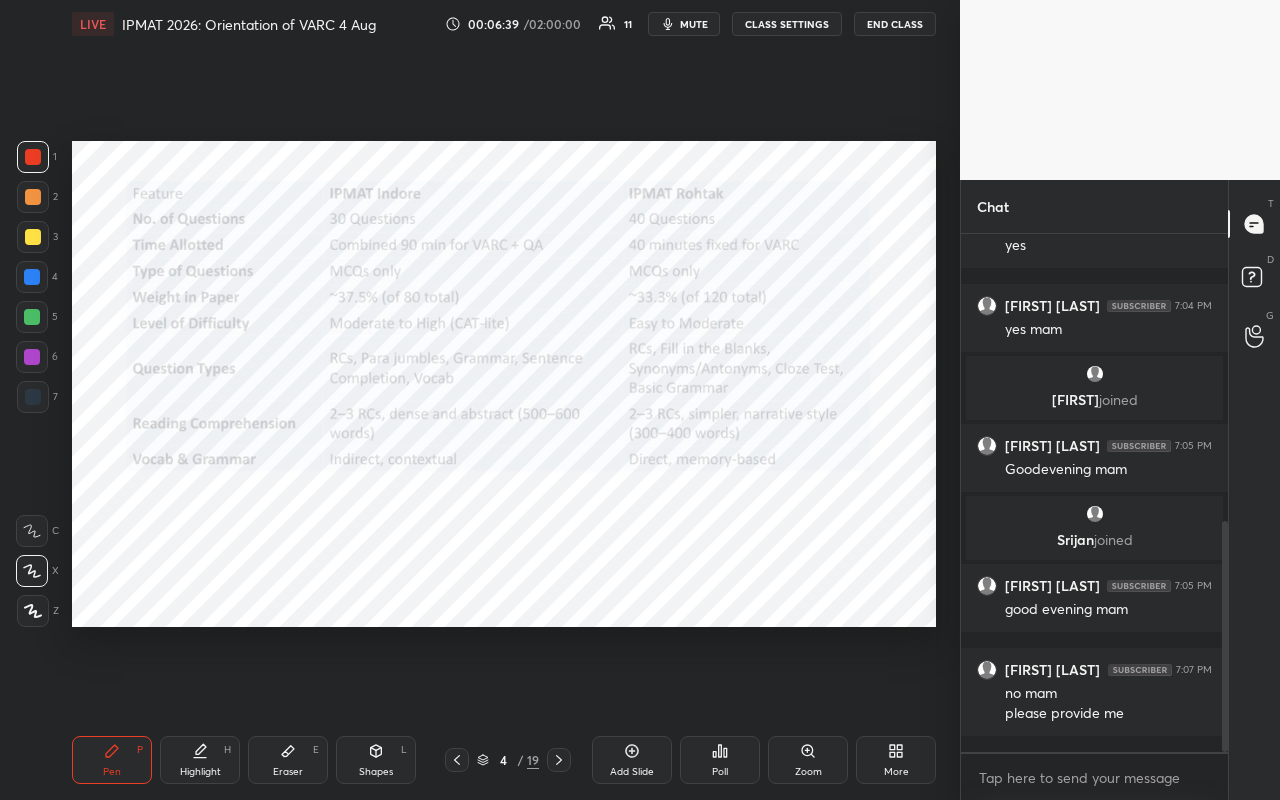 scroll, scrollTop: 644, scrollLeft: 0, axis: vertical 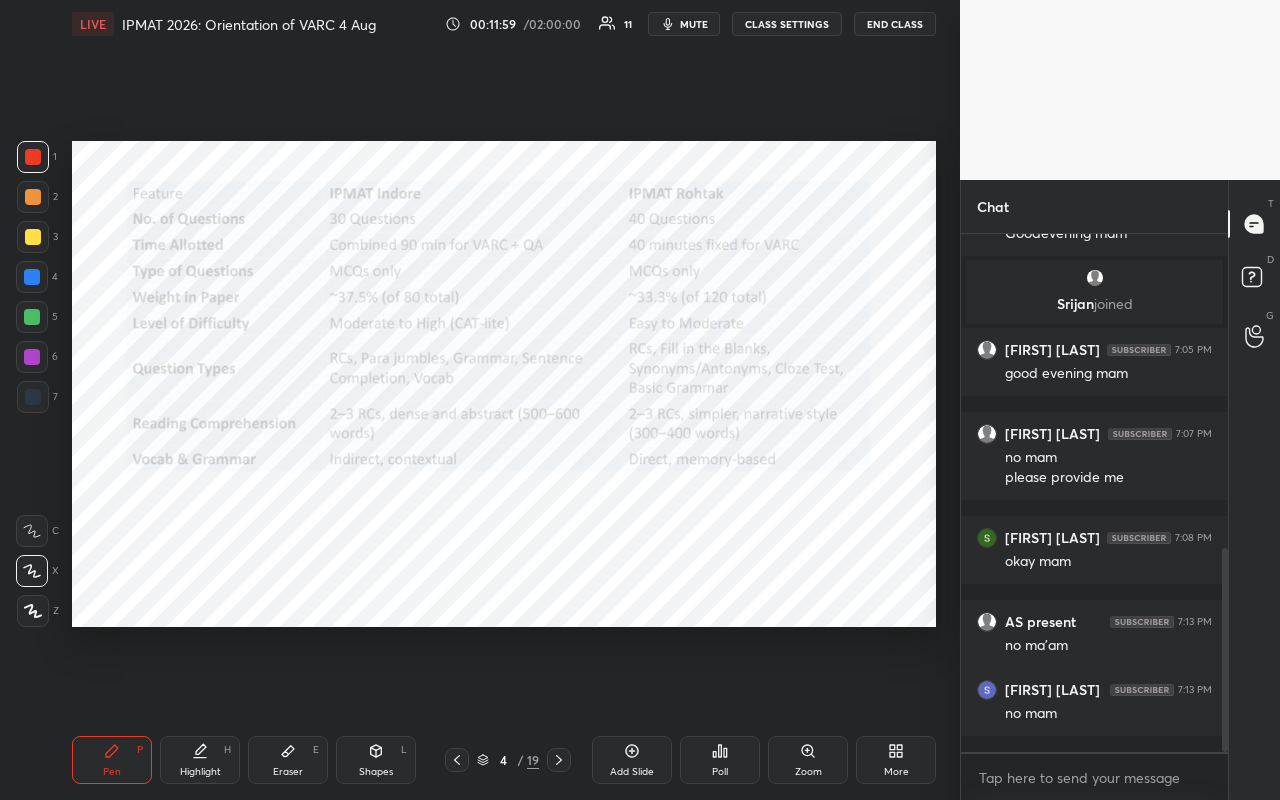click 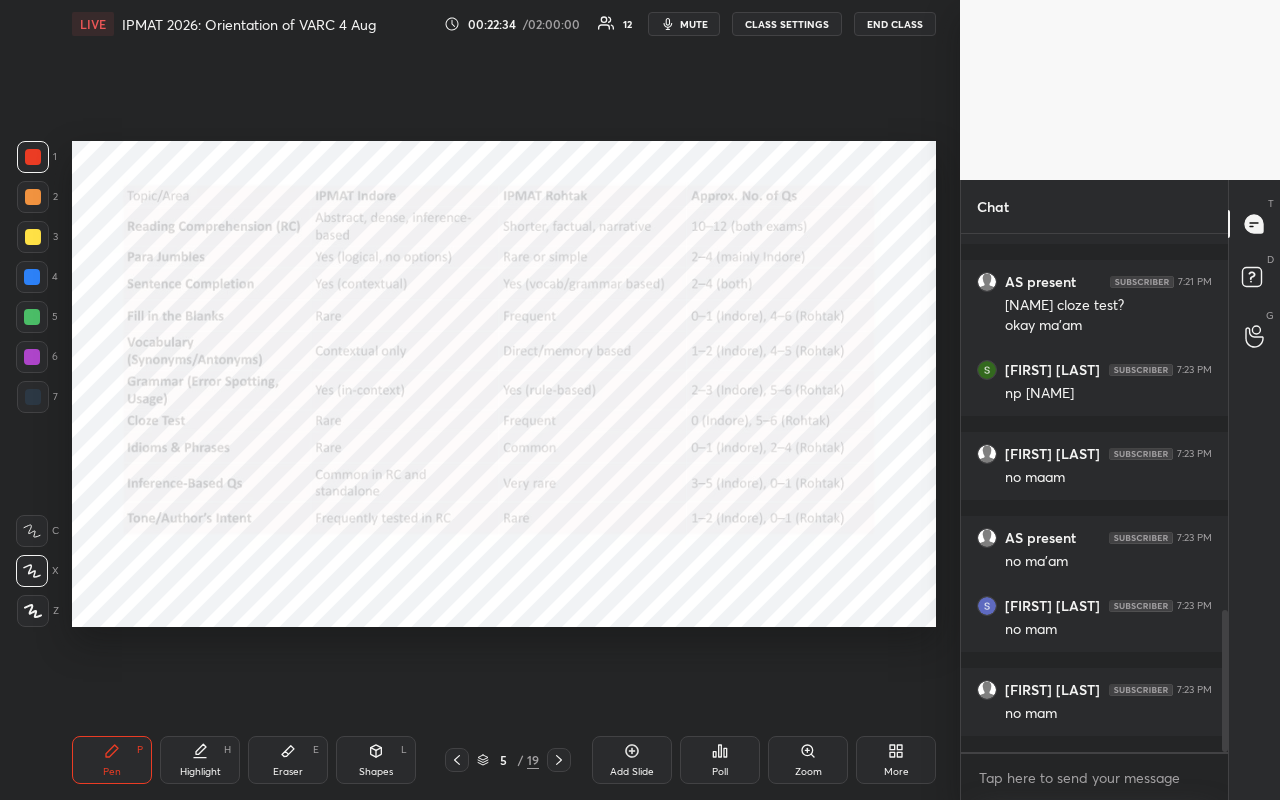scroll, scrollTop: 1372, scrollLeft: 0, axis: vertical 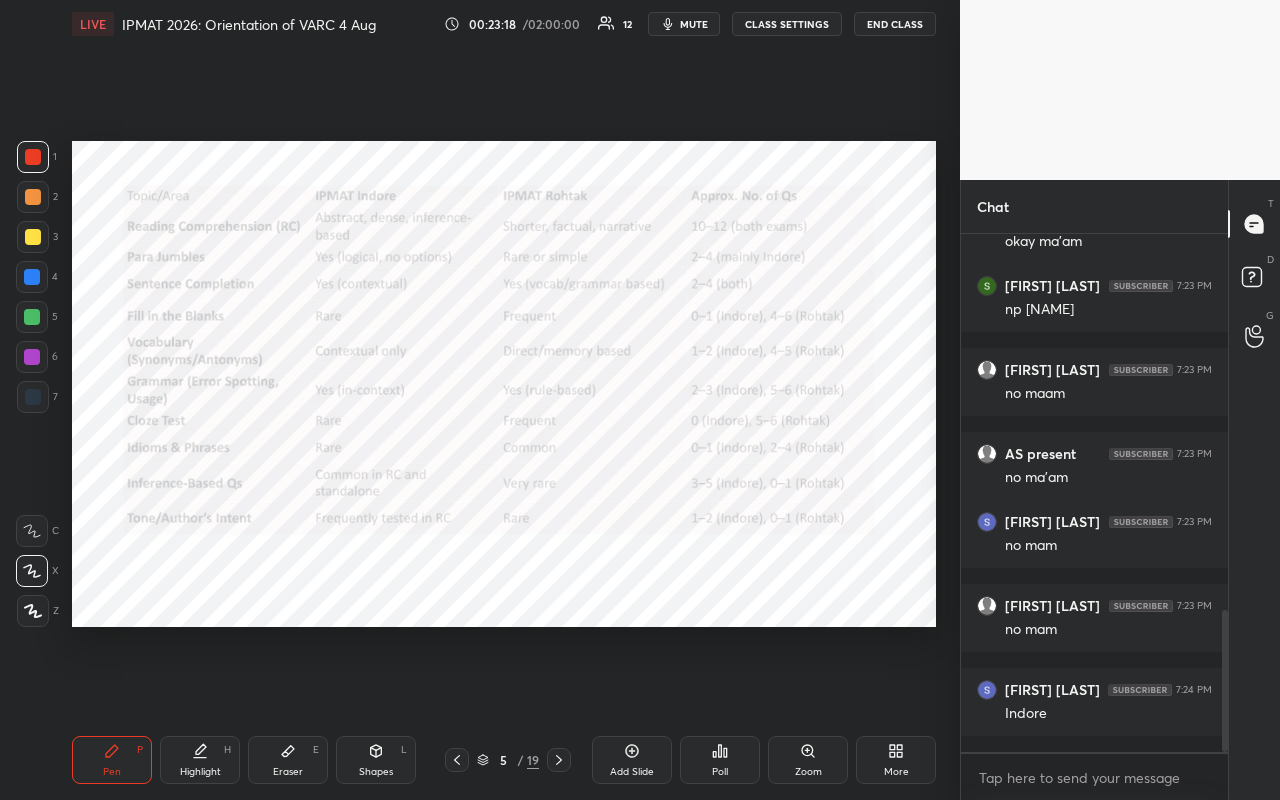 click 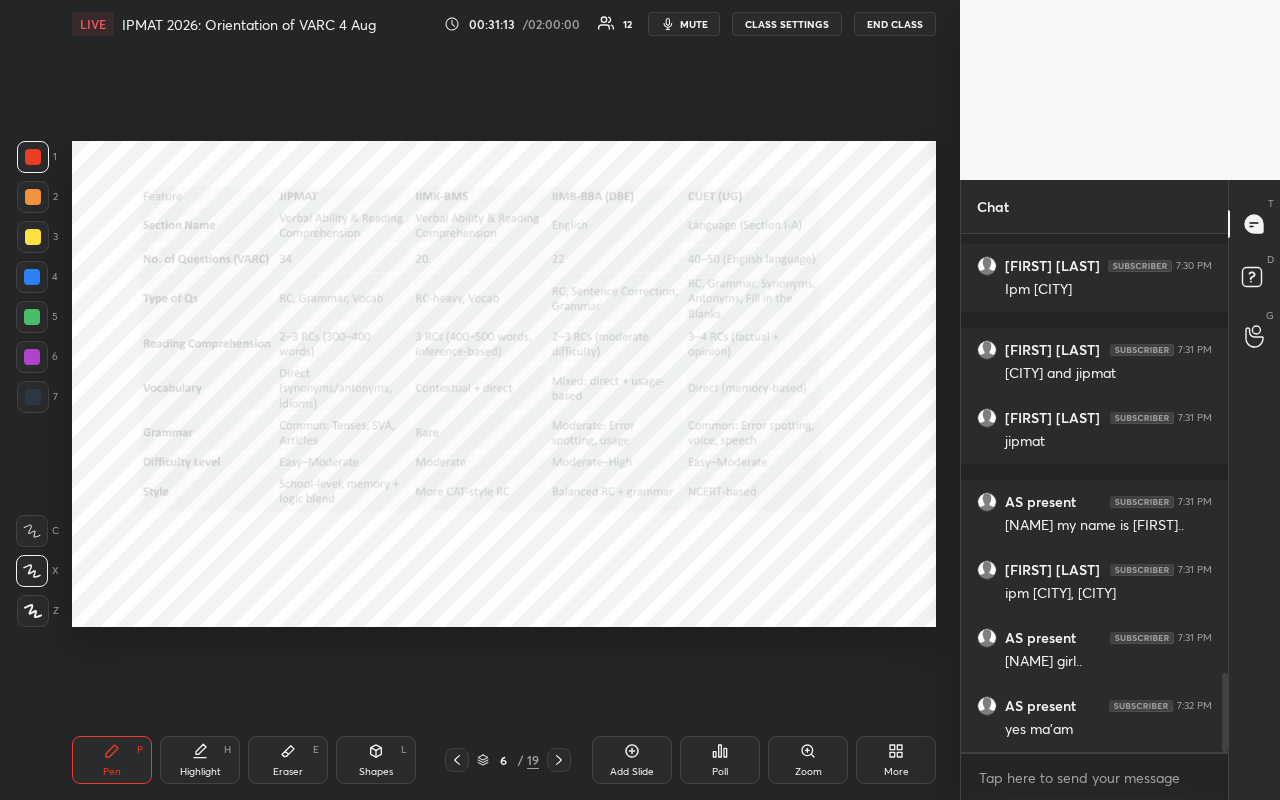 scroll, scrollTop: 2860, scrollLeft: 0, axis: vertical 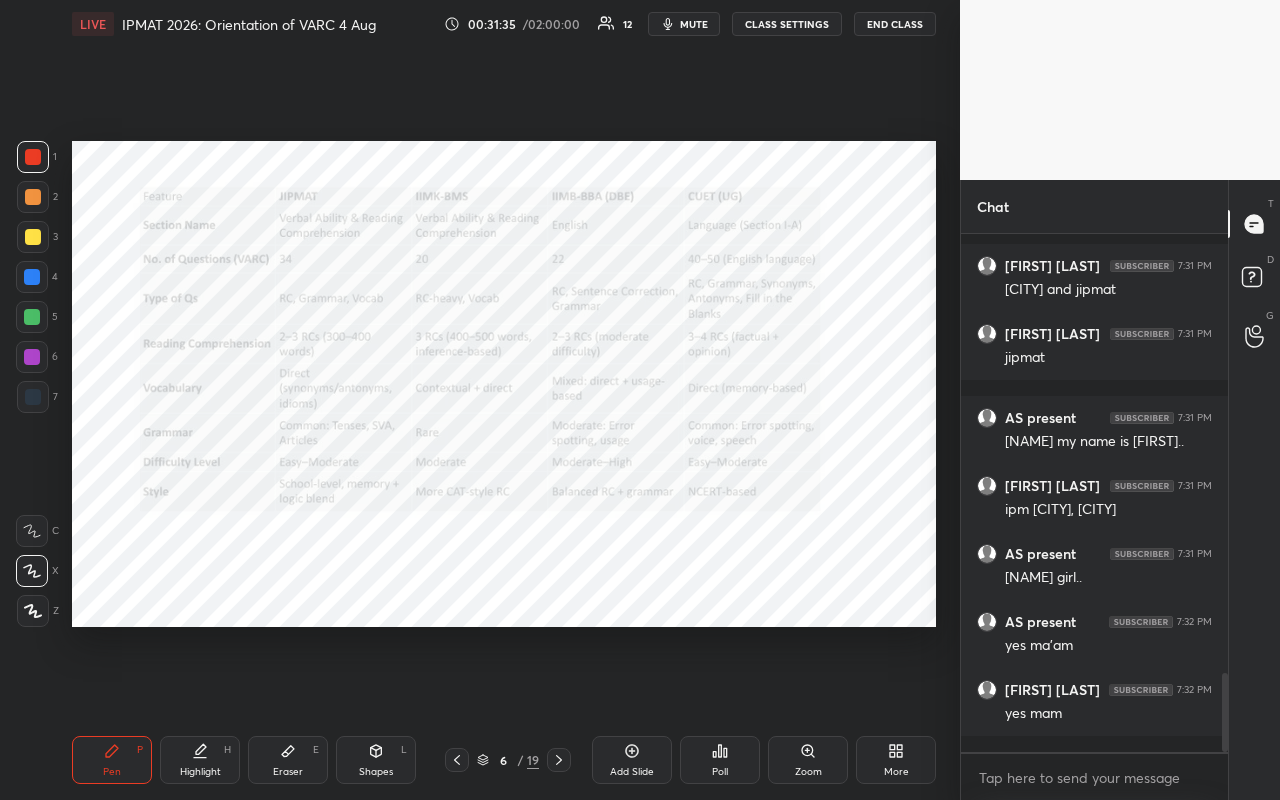 click on "Setting up your live class Poll for   secs No correct answer Start poll" at bounding box center [504, 384] 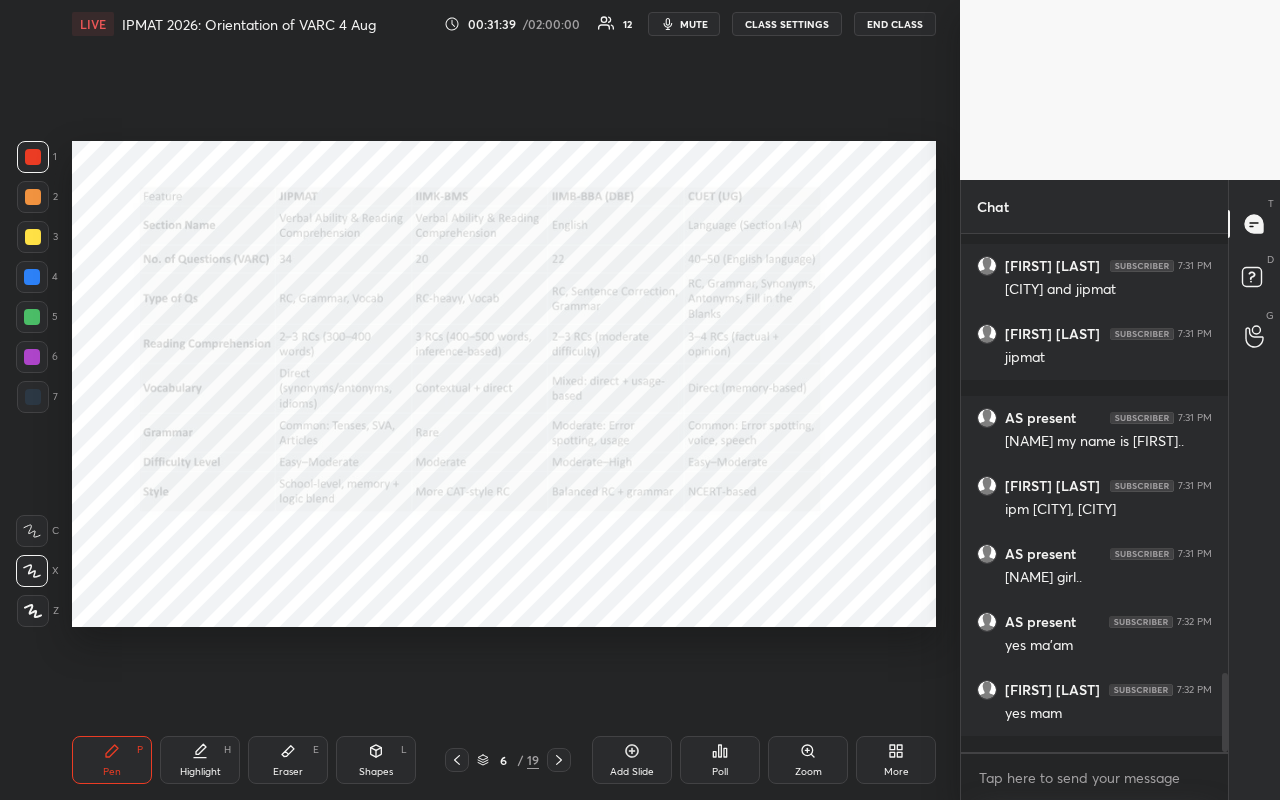 click 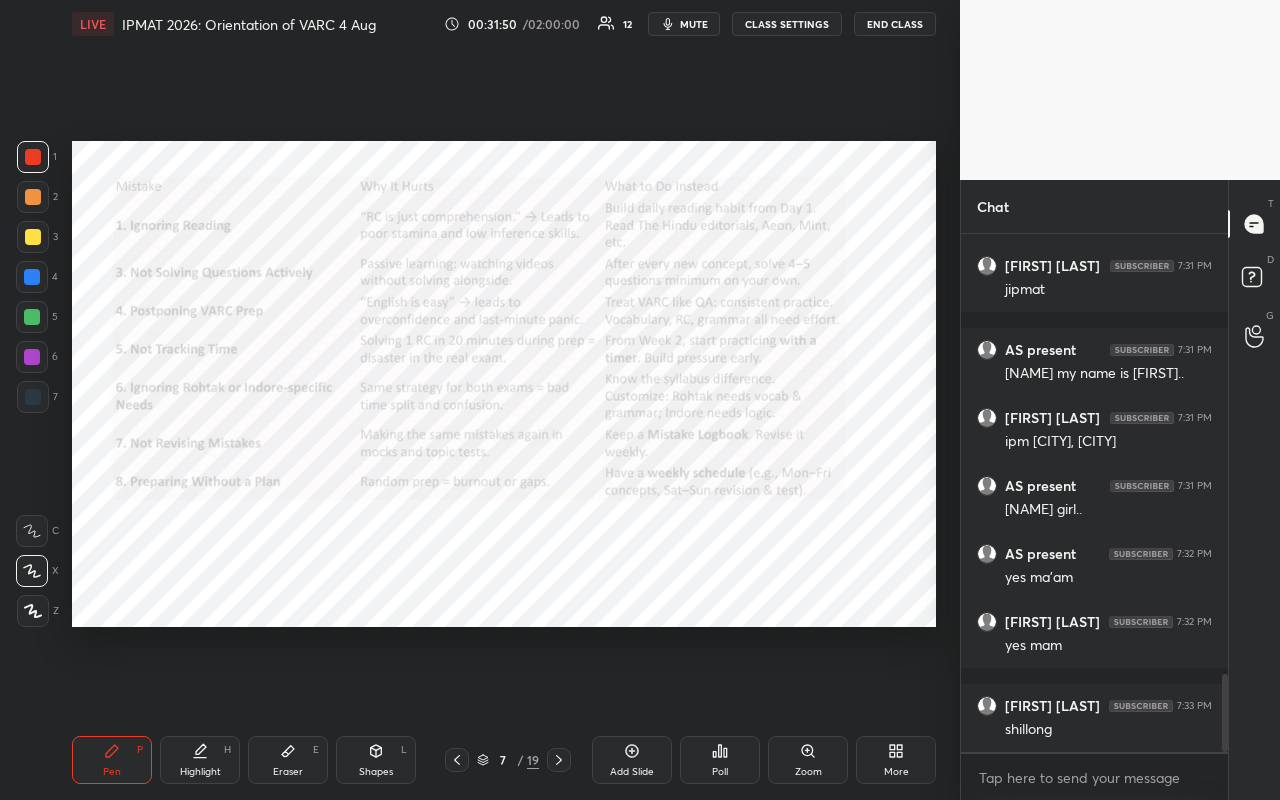 scroll, scrollTop: 2948, scrollLeft: 0, axis: vertical 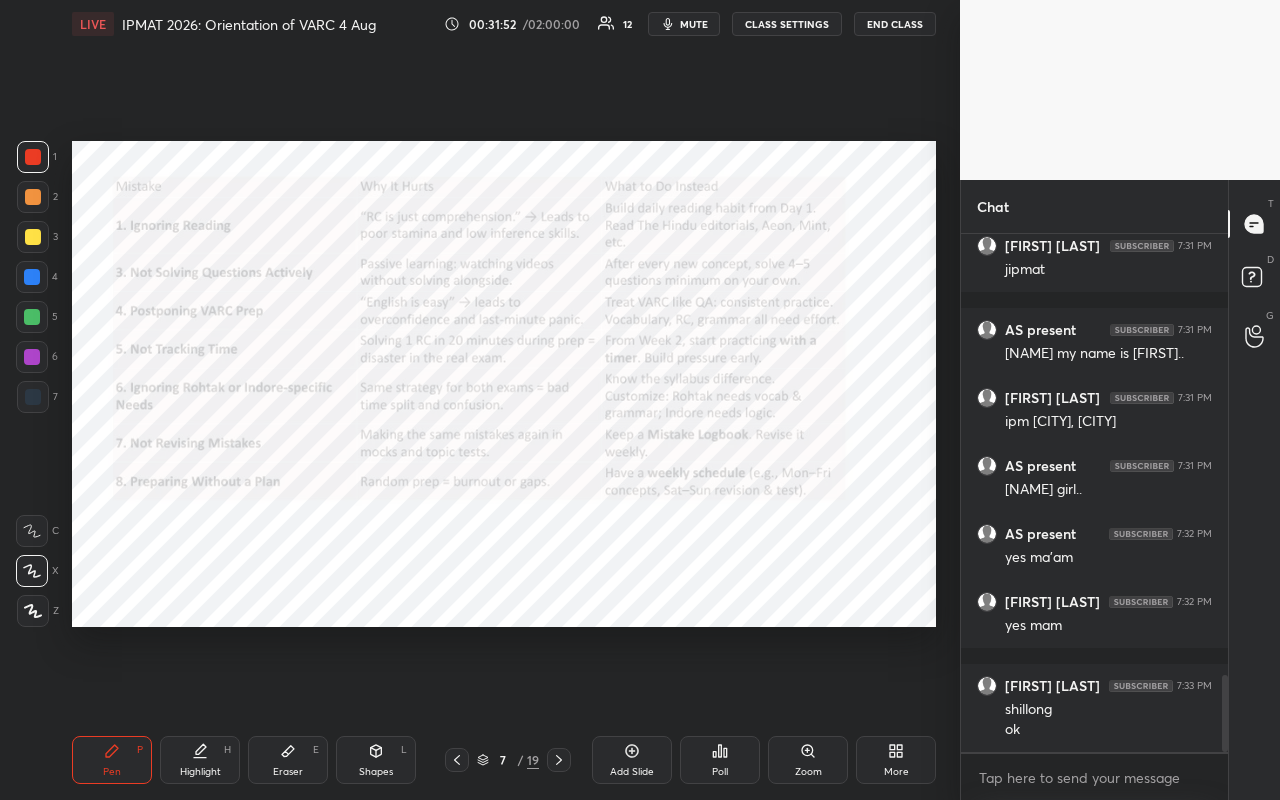 click 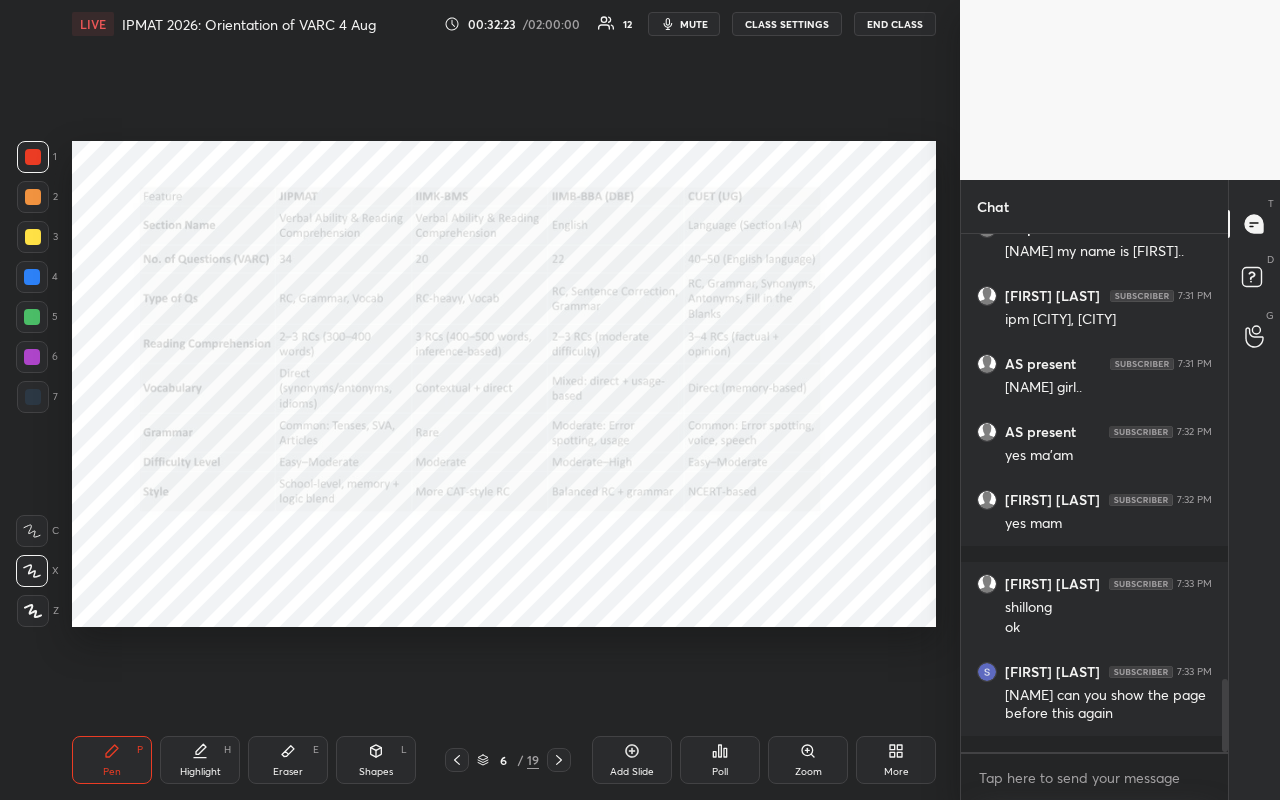 scroll, scrollTop: 3152, scrollLeft: 0, axis: vertical 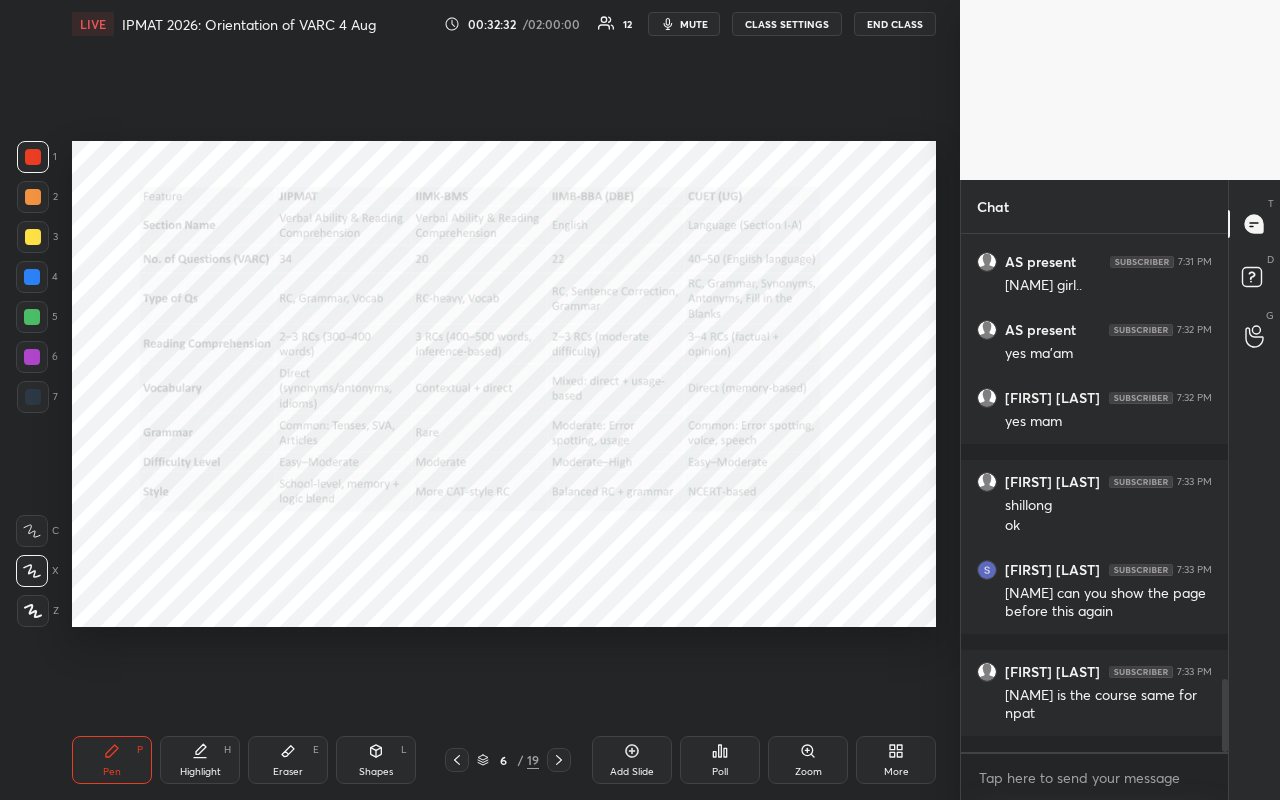 click 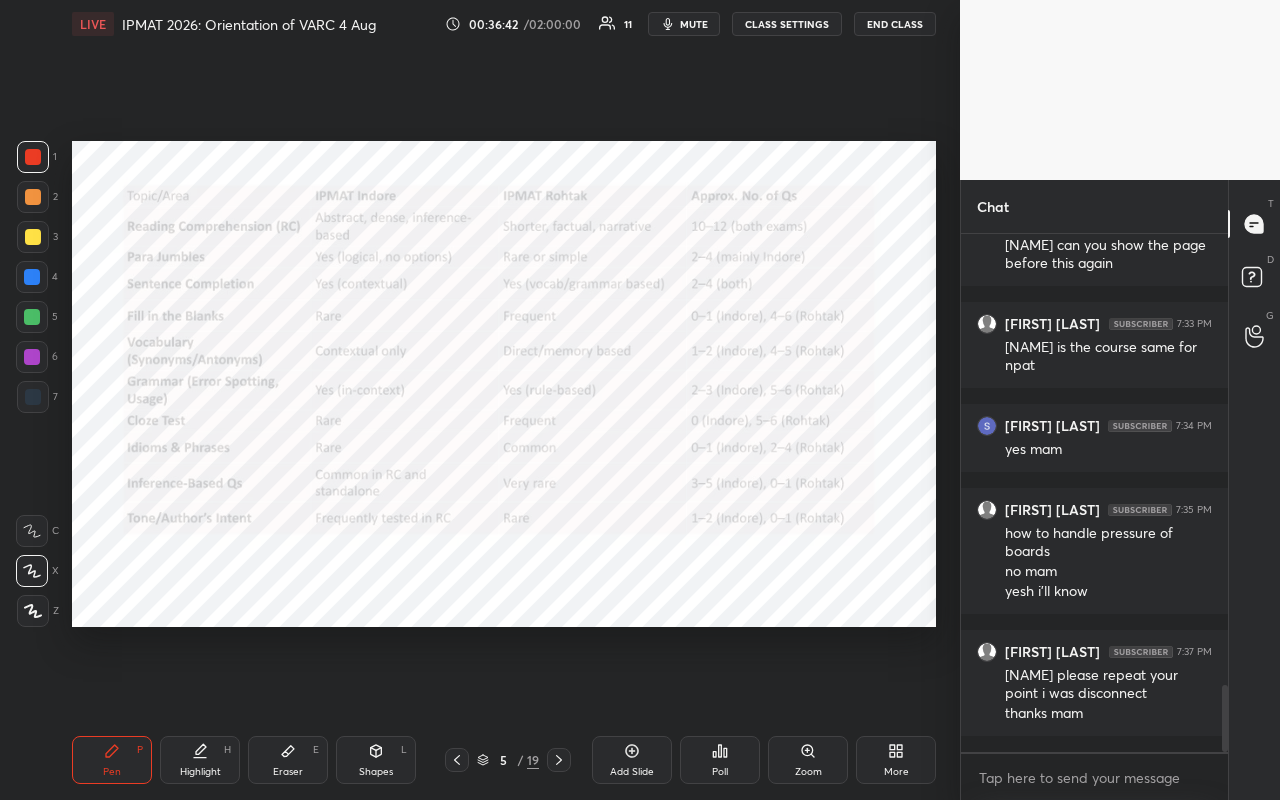 scroll, scrollTop: 3584, scrollLeft: 0, axis: vertical 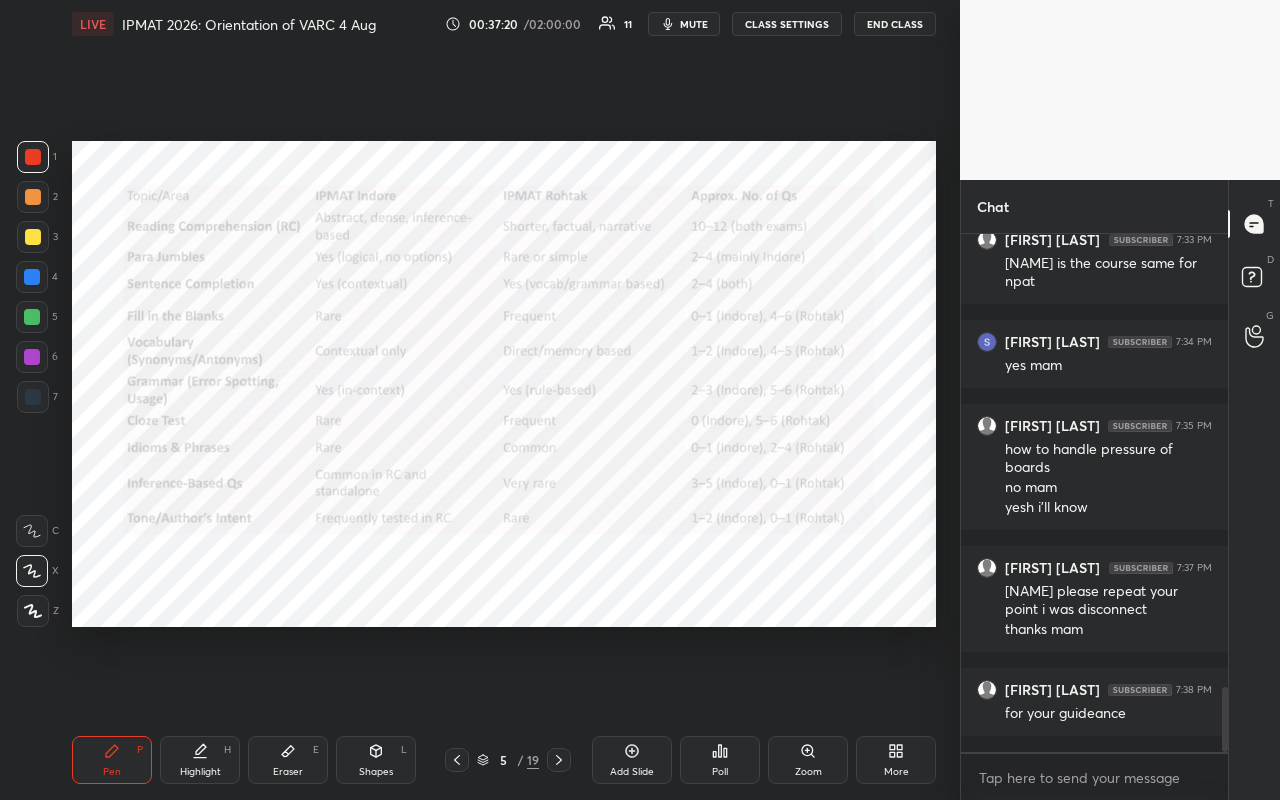 click 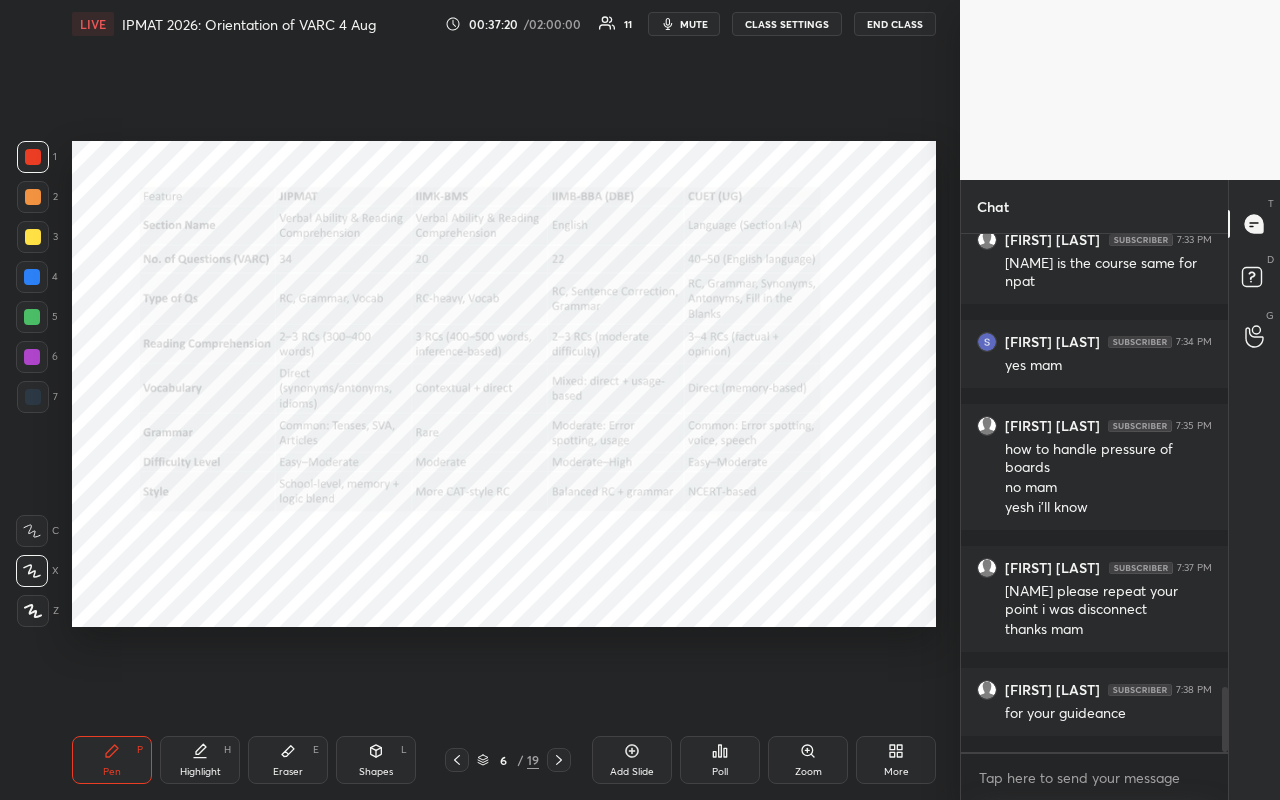 click 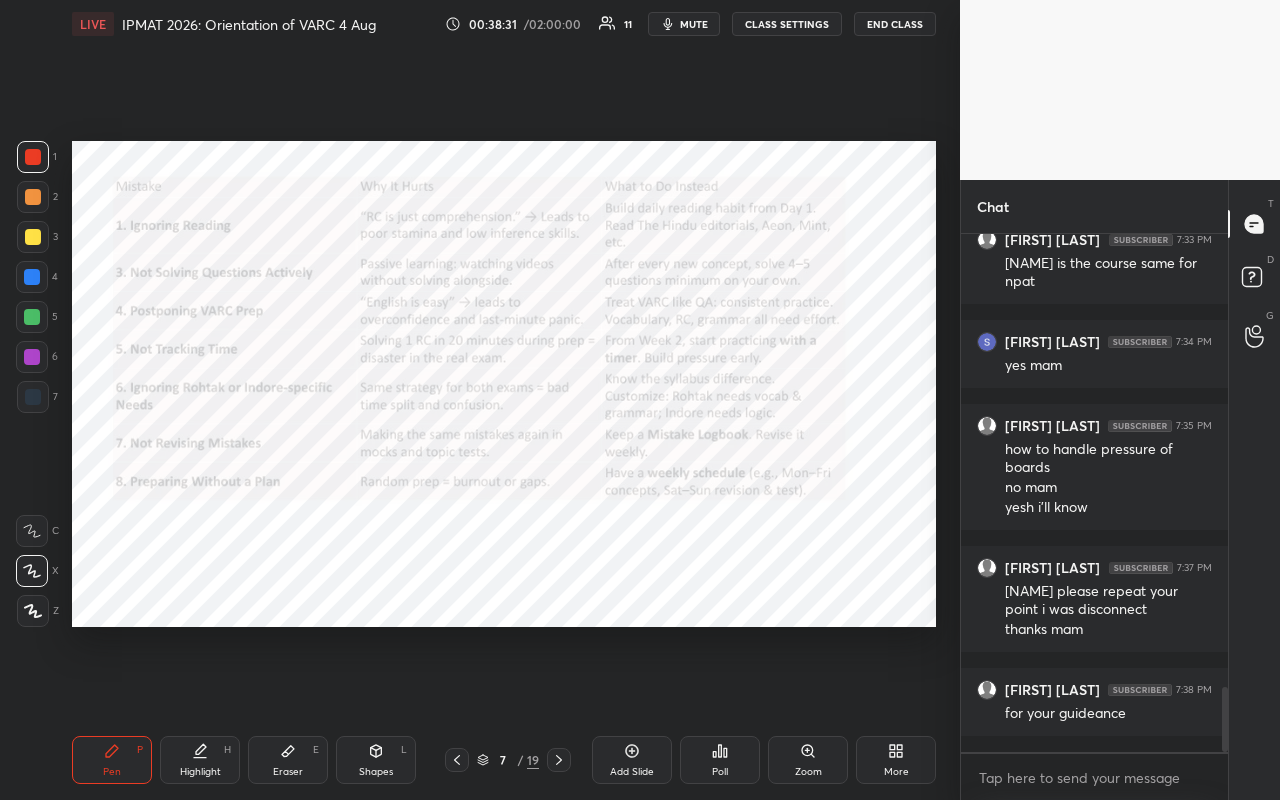 scroll, scrollTop: 472, scrollLeft: 261, axis: both 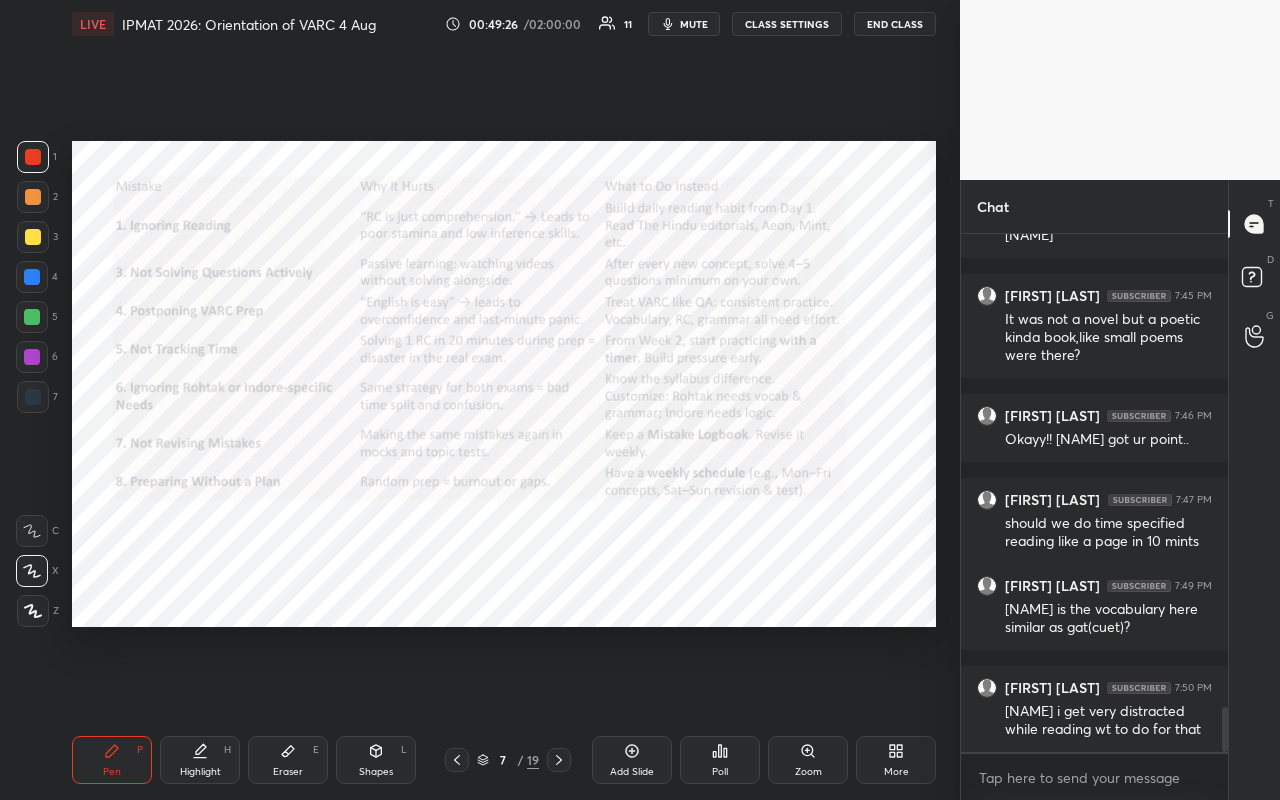 click on "mute" at bounding box center (694, 24) 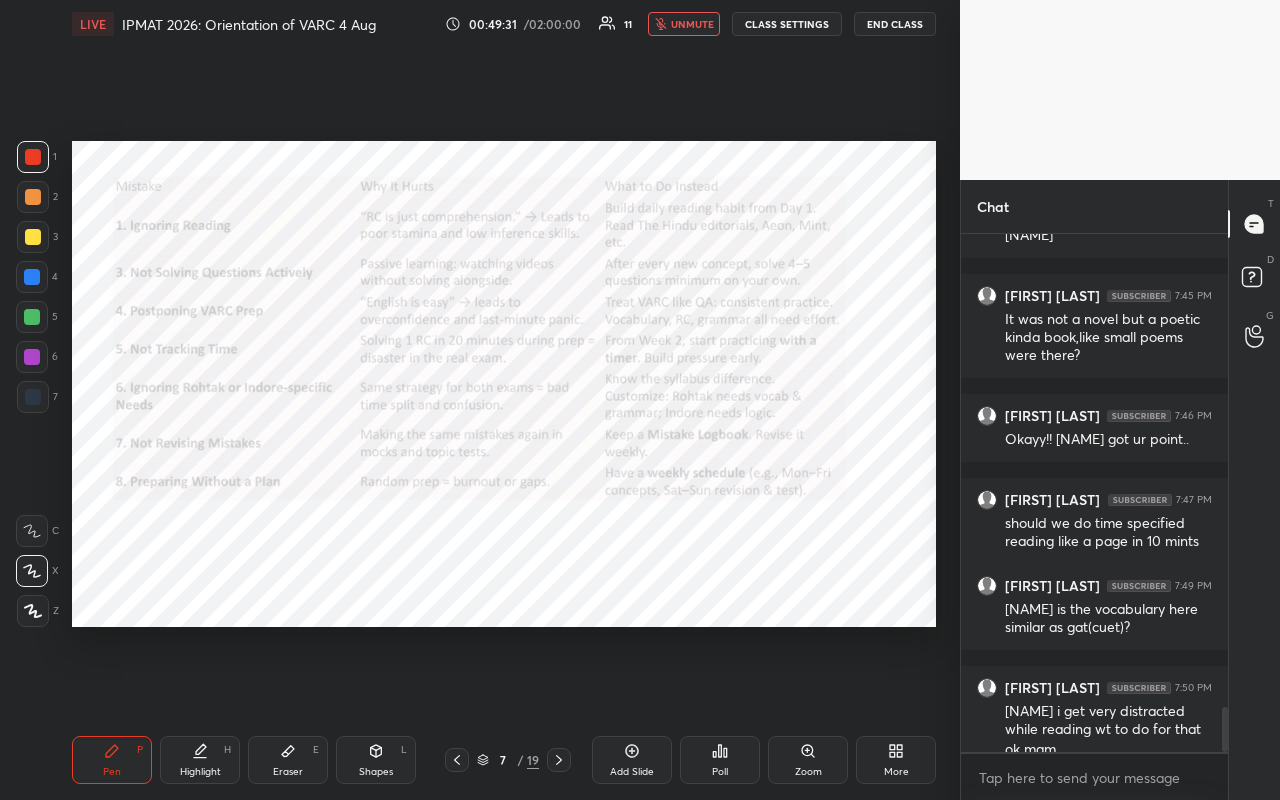 scroll, scrollTop: 5522, scrollLeft: 0, axis: vertical 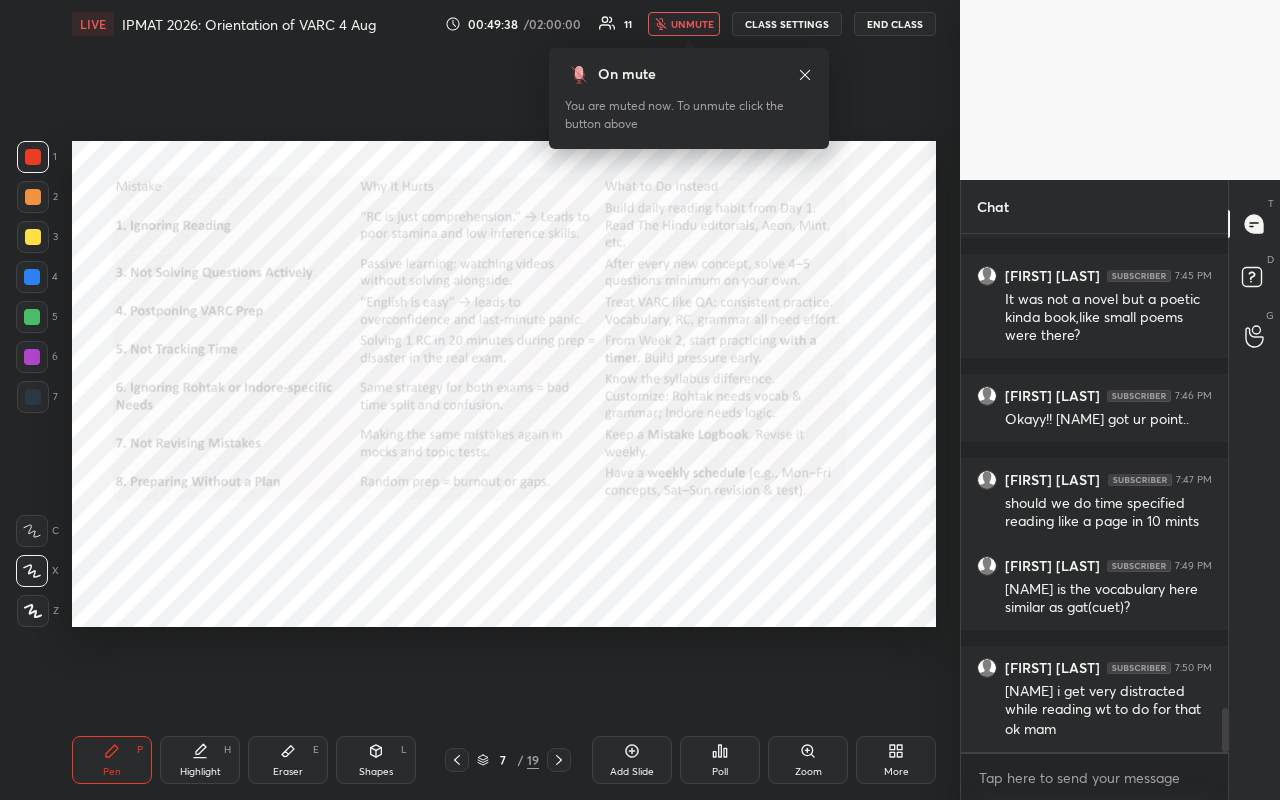 click on "unmute" at bounding box center [692, 24] 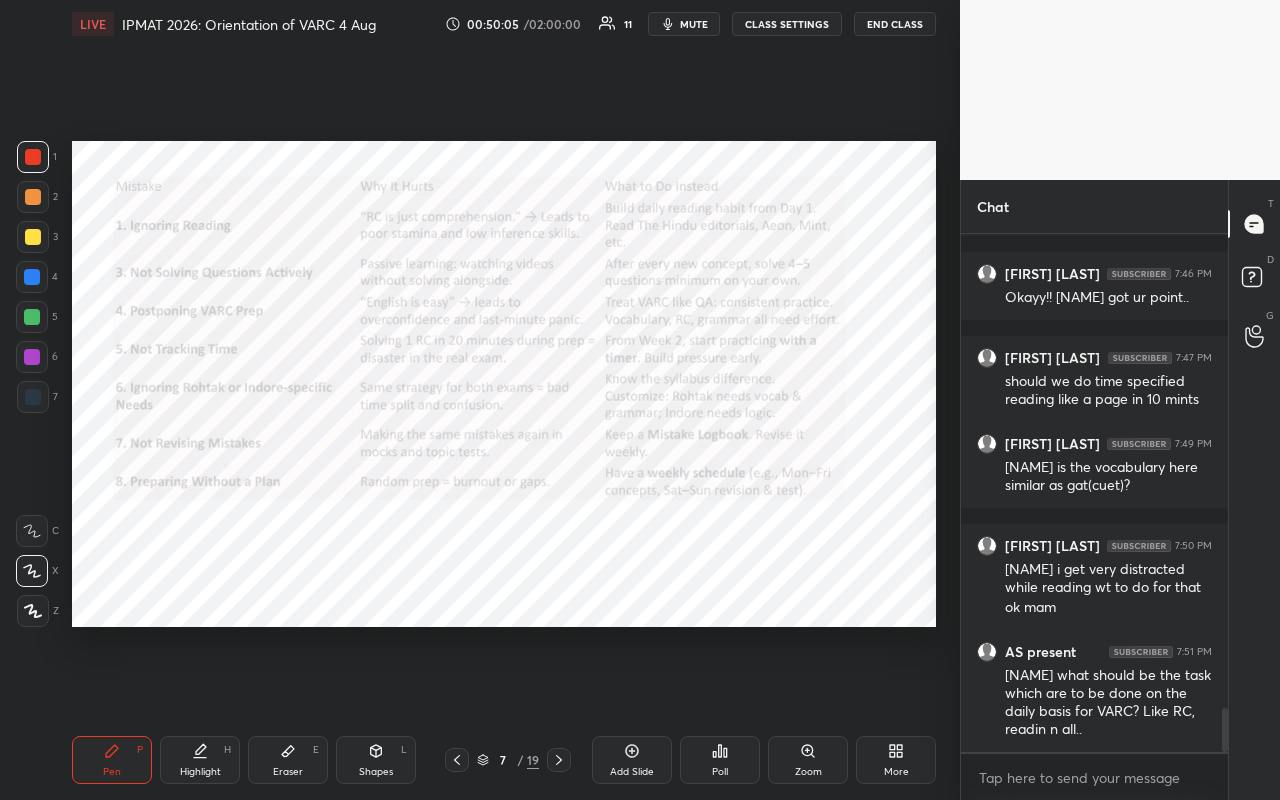 scroll, scrollTop: 5818, scrollLeft: 0, axis: vertical 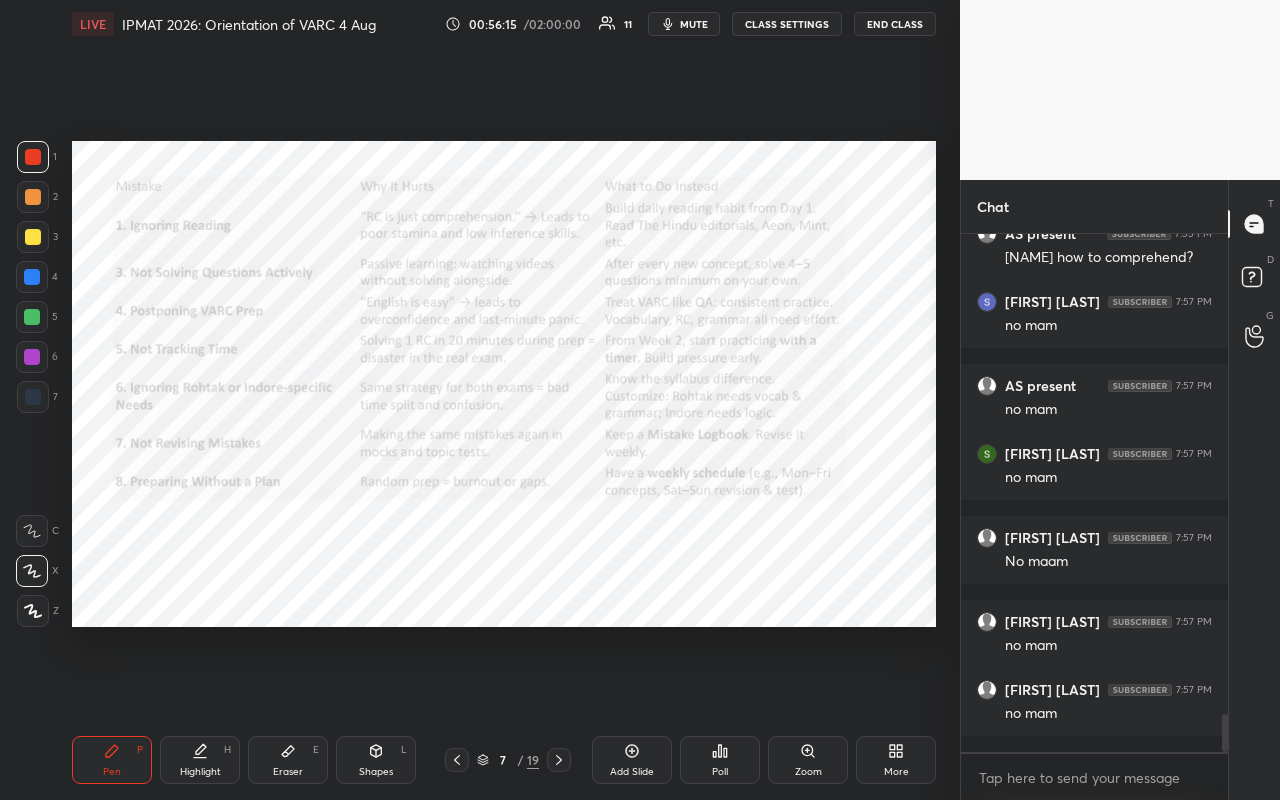 click 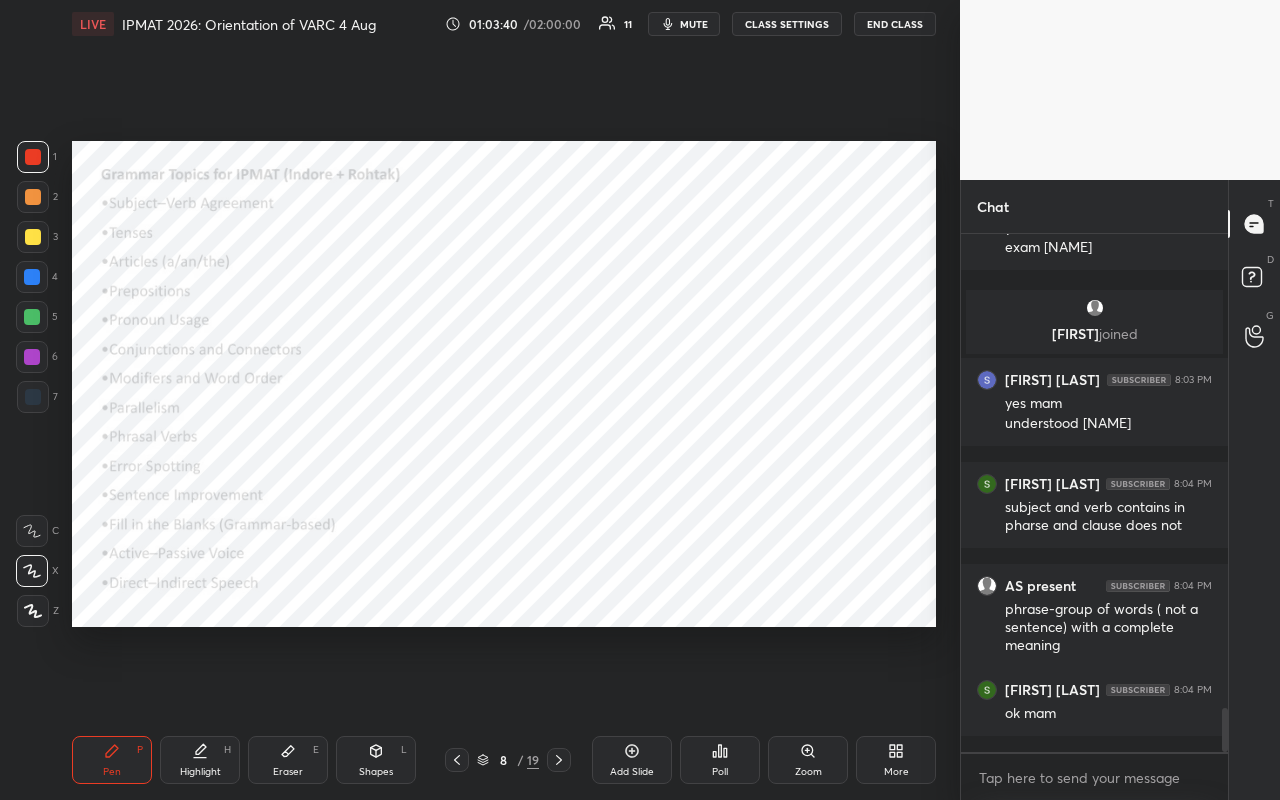 scroll, scrollTop: 5616, scrollLeft: 0, axis: vertical 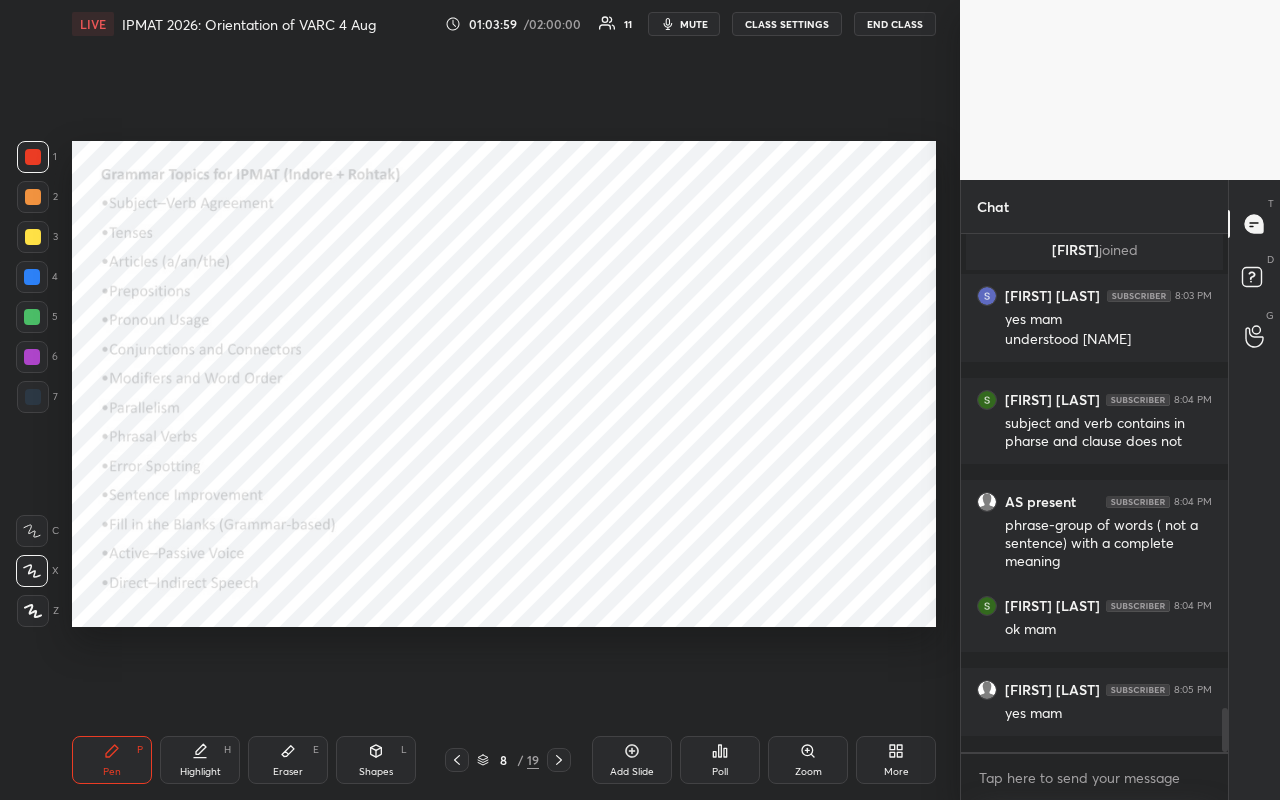 click 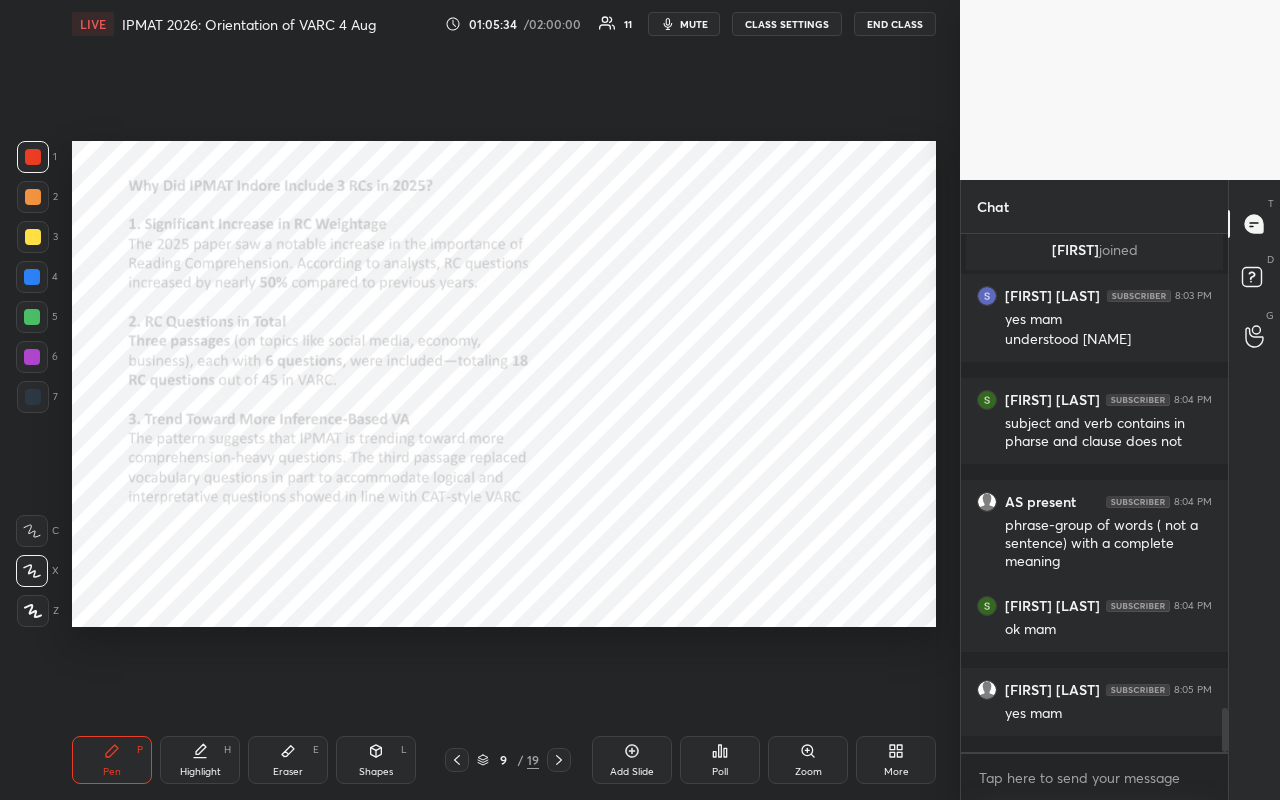 click at bounding box center [559, 760] 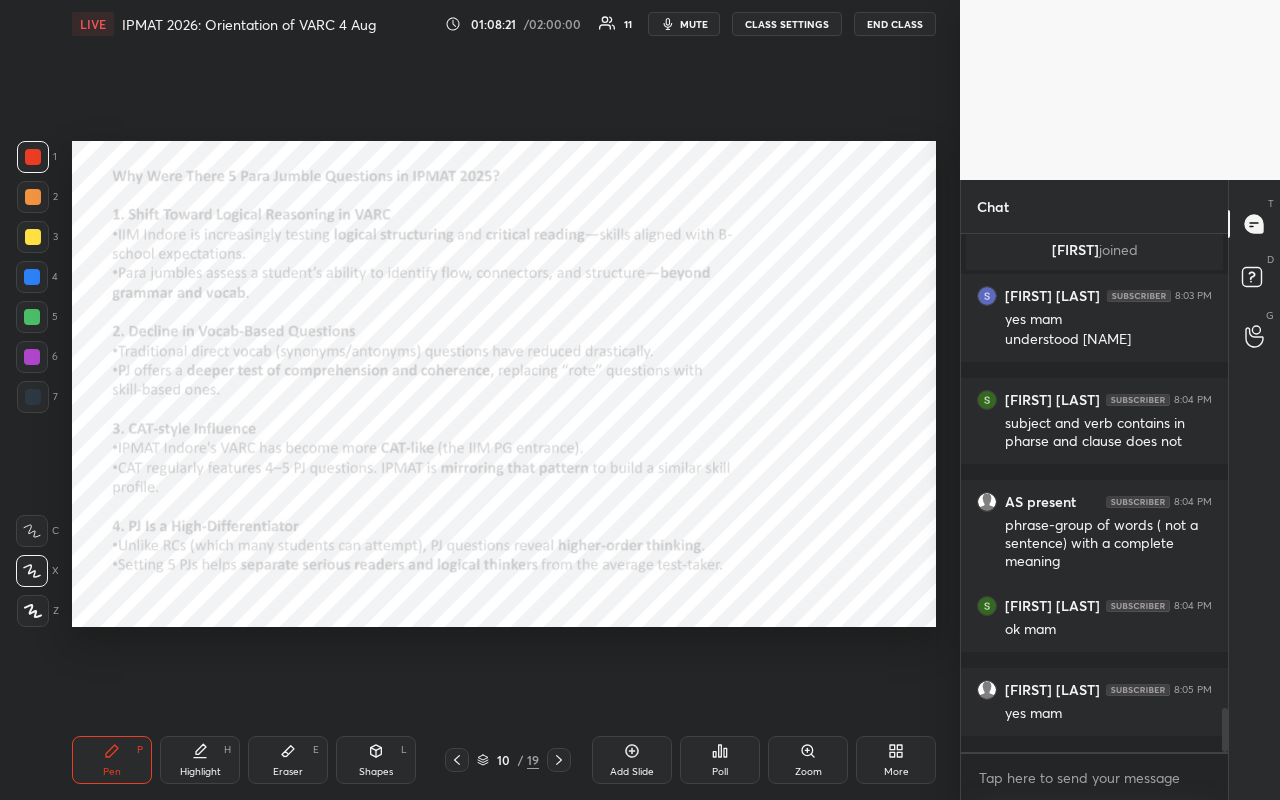click 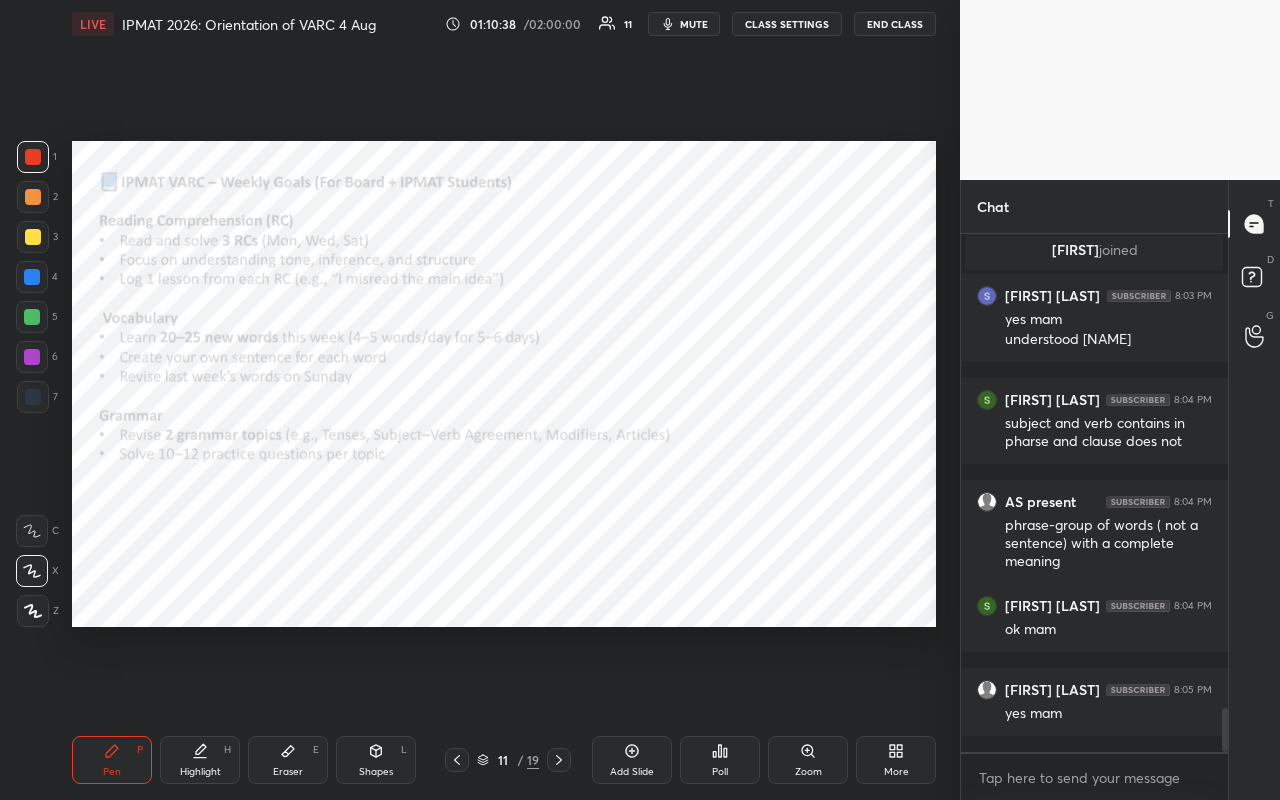 scroll, scrollTop: 472, scrollLeft: 261, axis: both 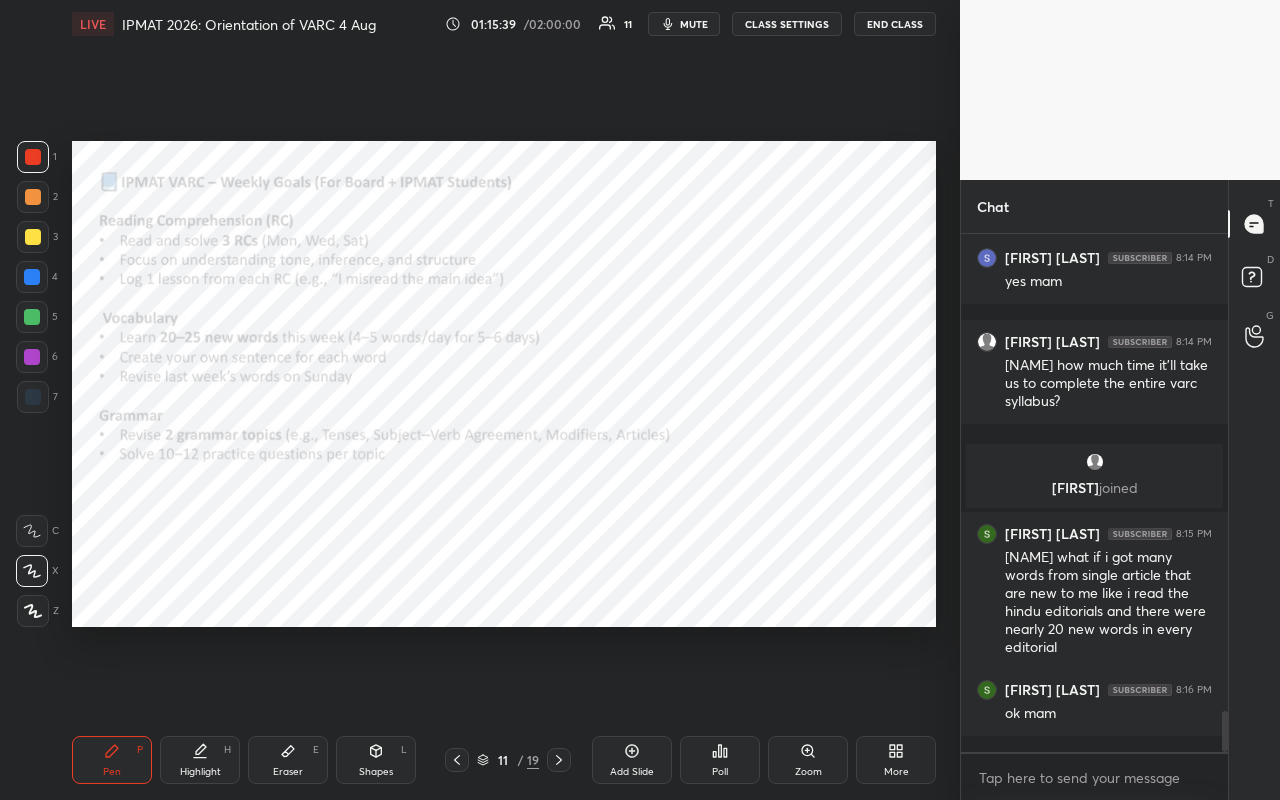 click on "Add Slide" at bounding box center [632, 760] 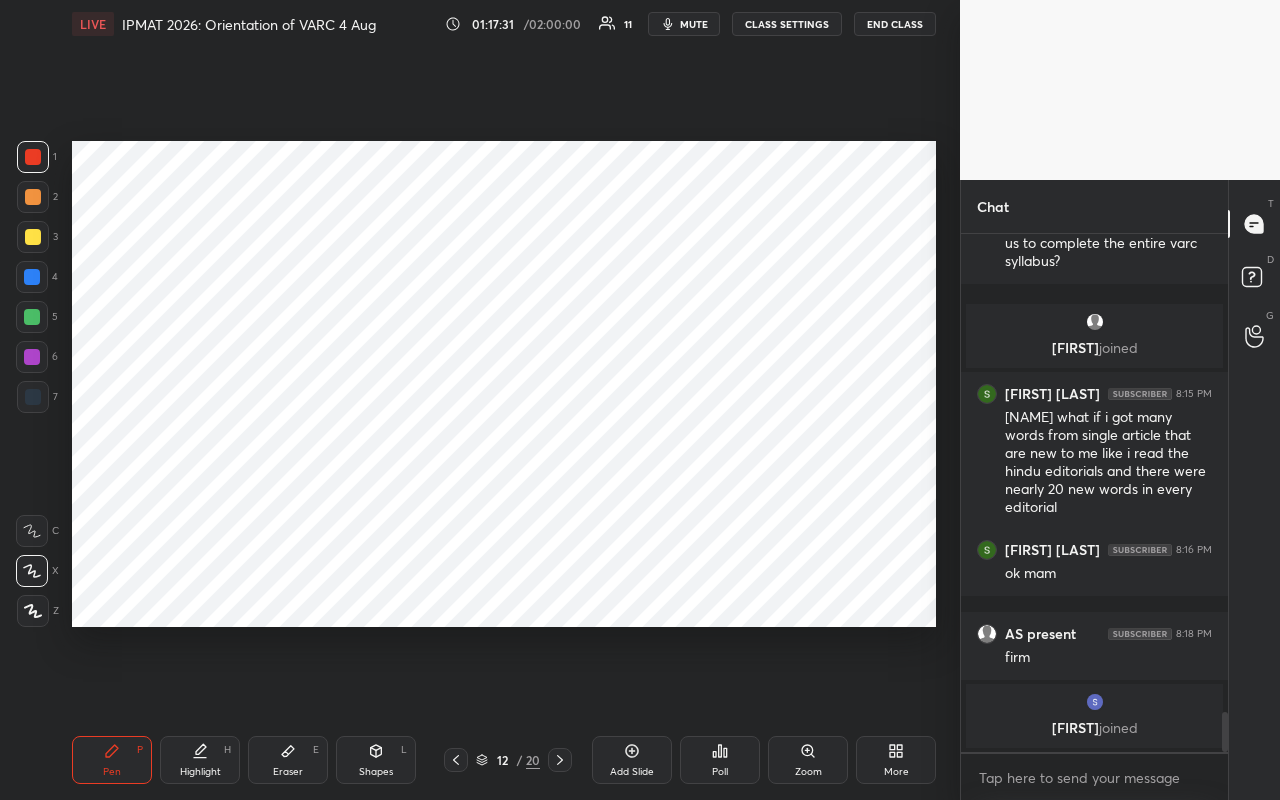 scroll, scrollTop: 5946, scrollLeft: 0, axis: vertical 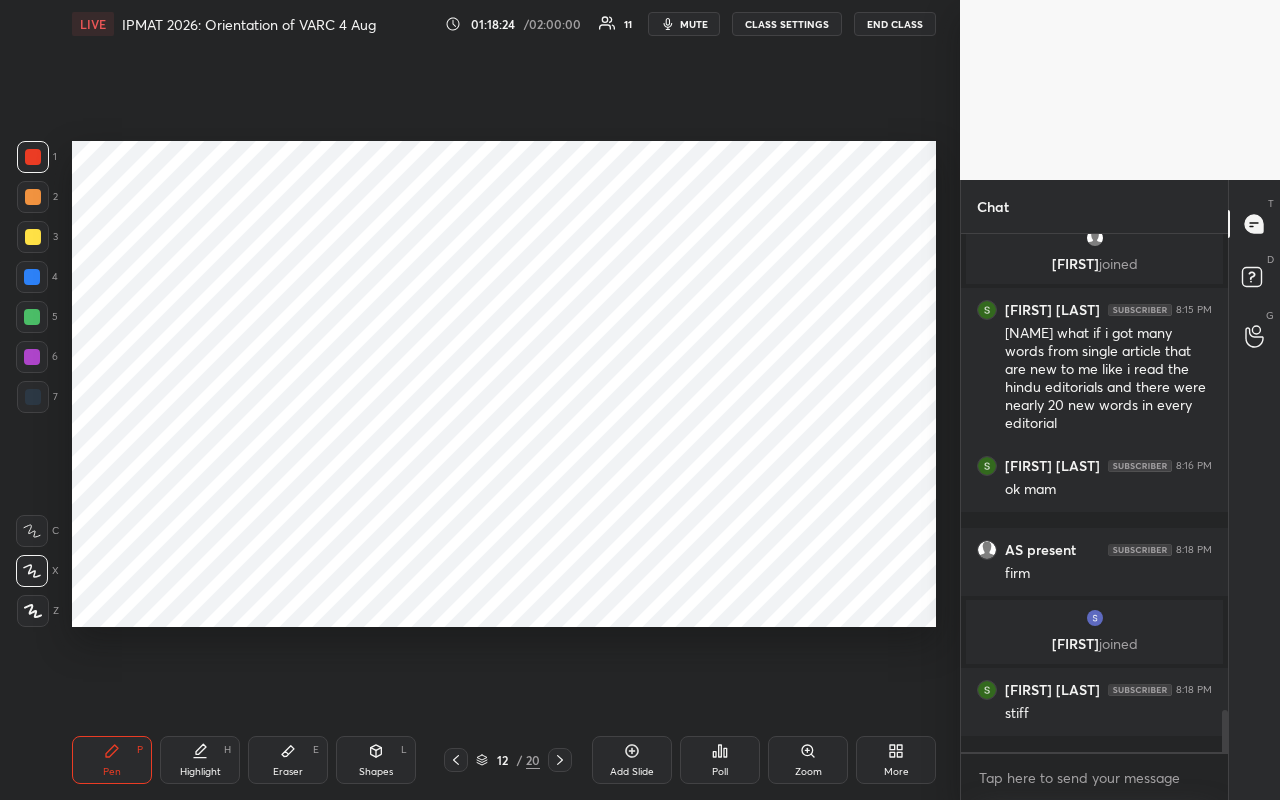 click 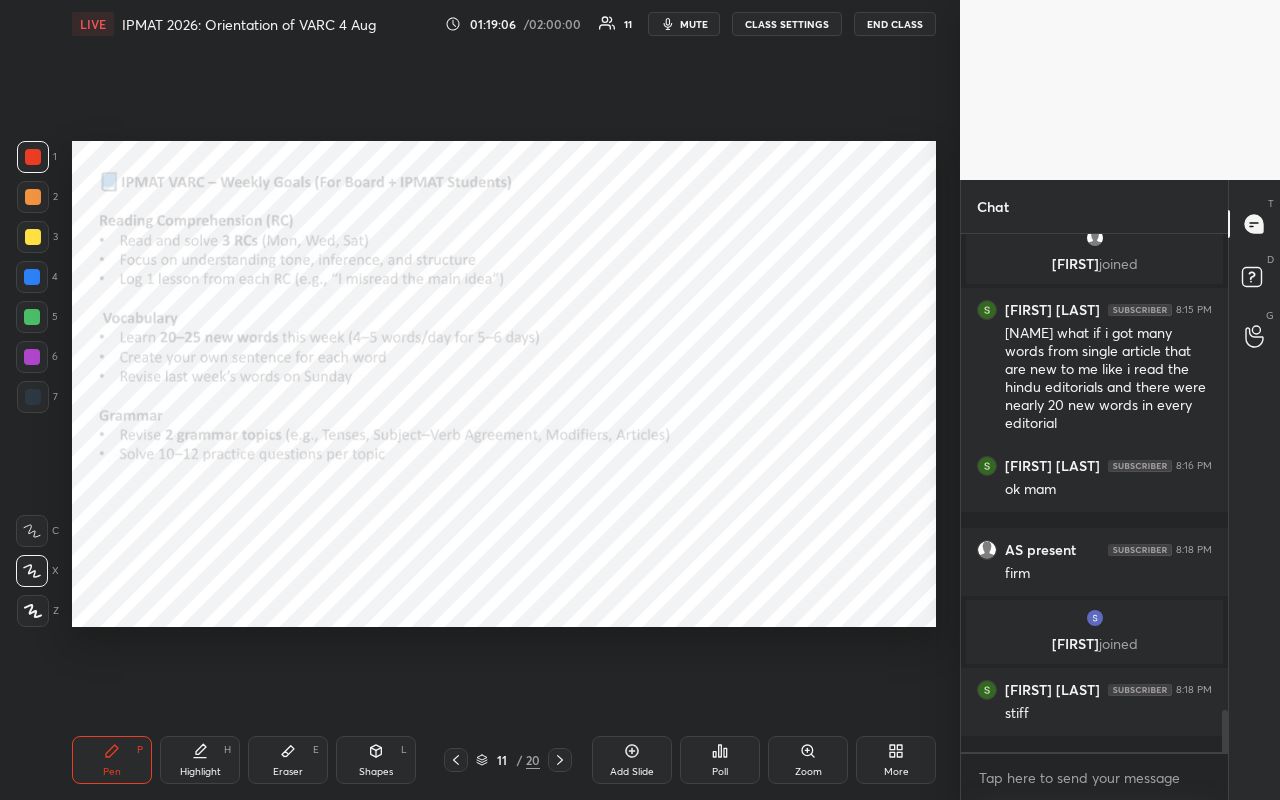 click 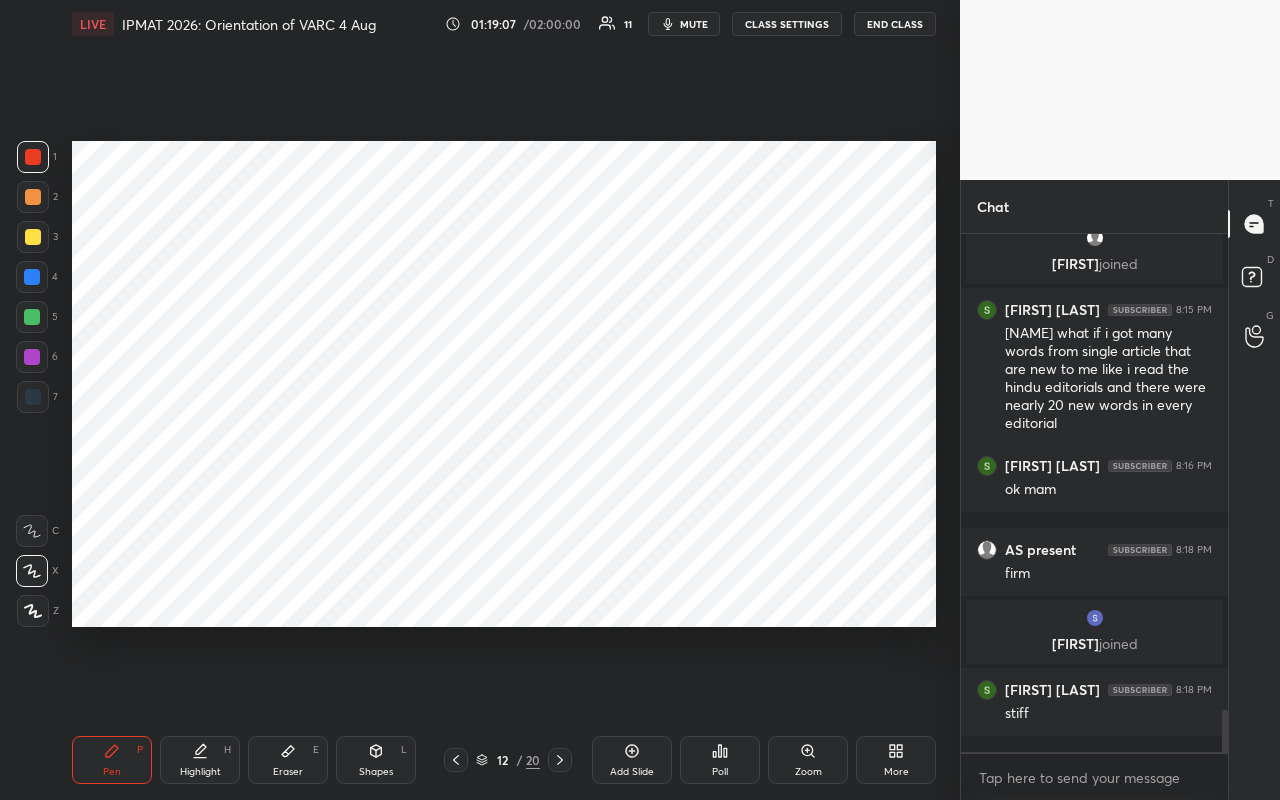 click 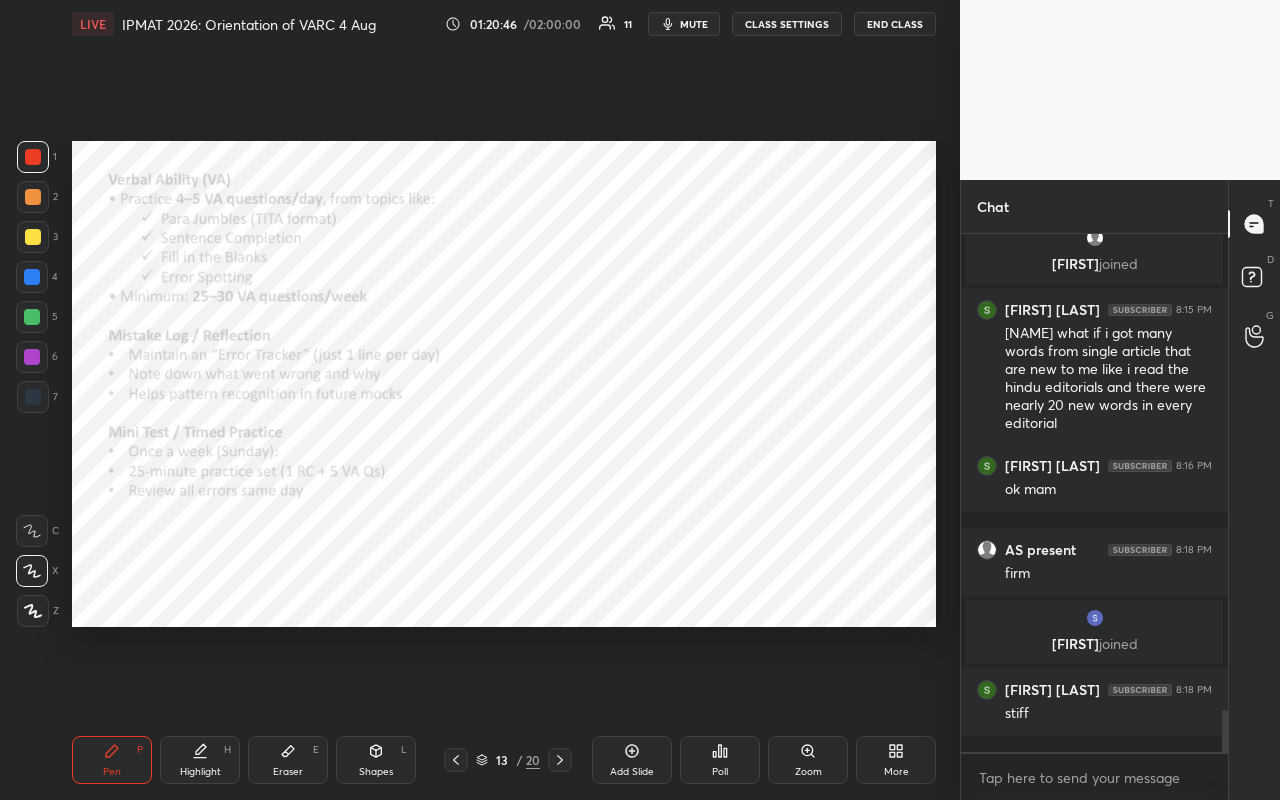 click 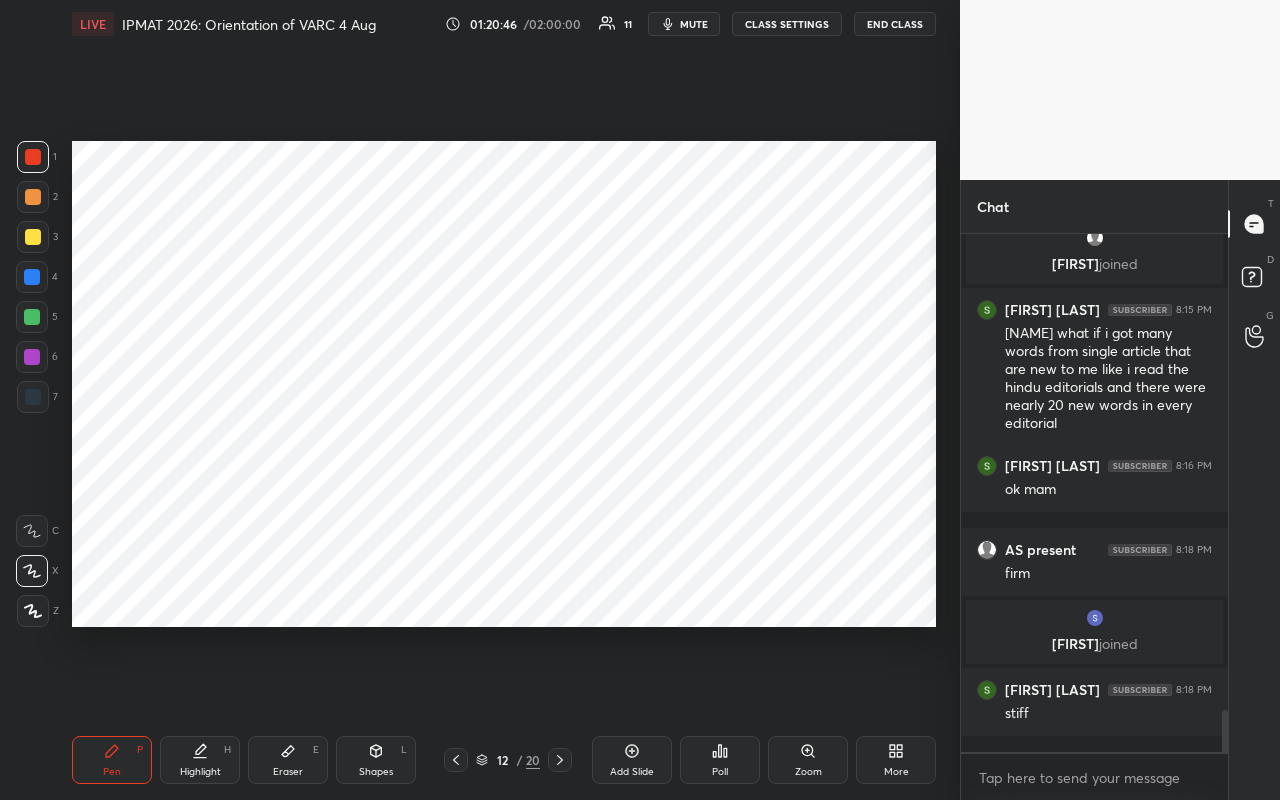 click 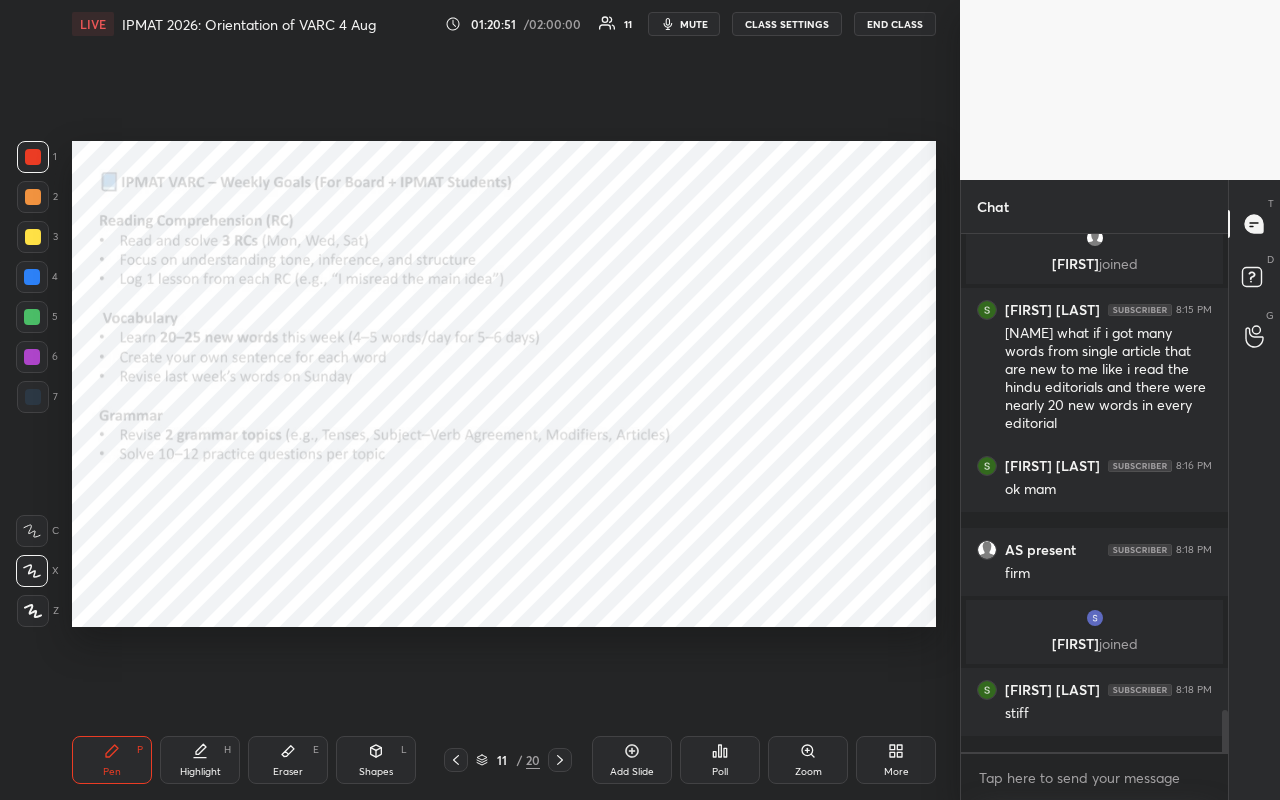 click 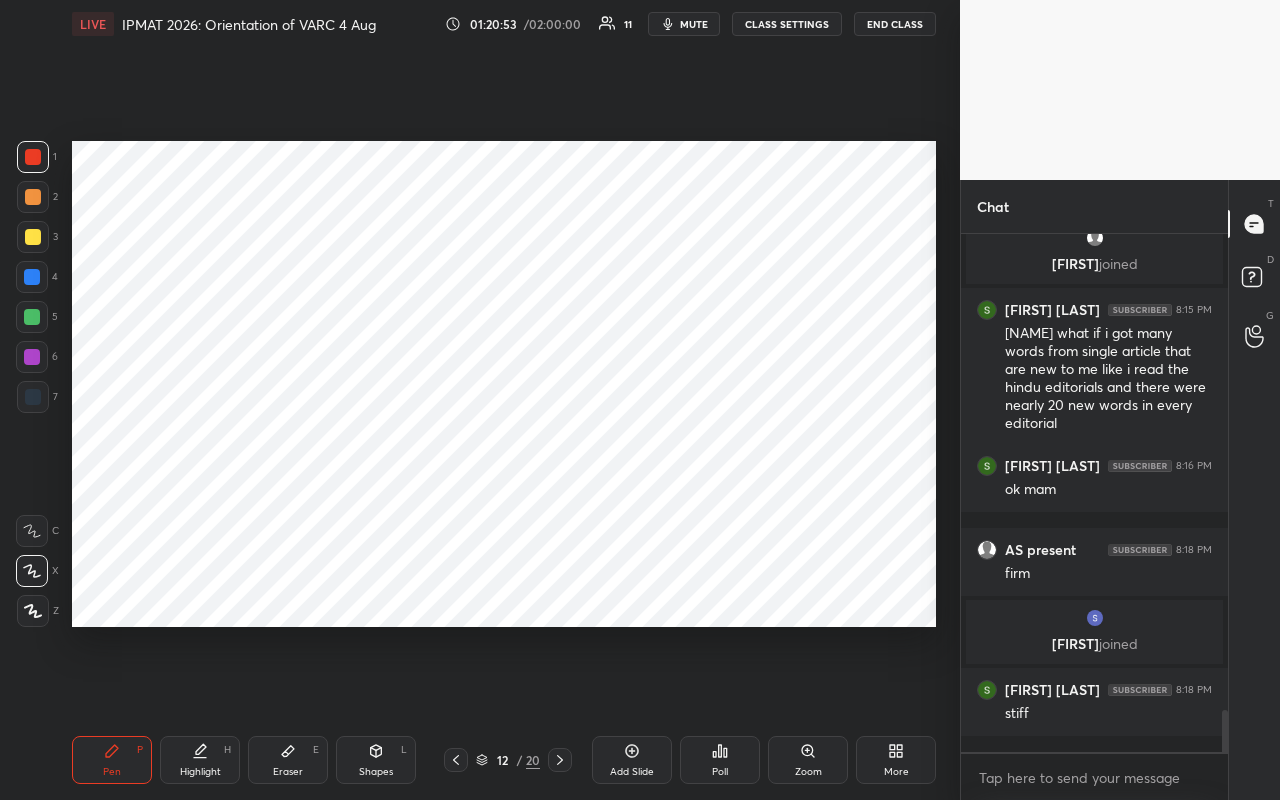 click 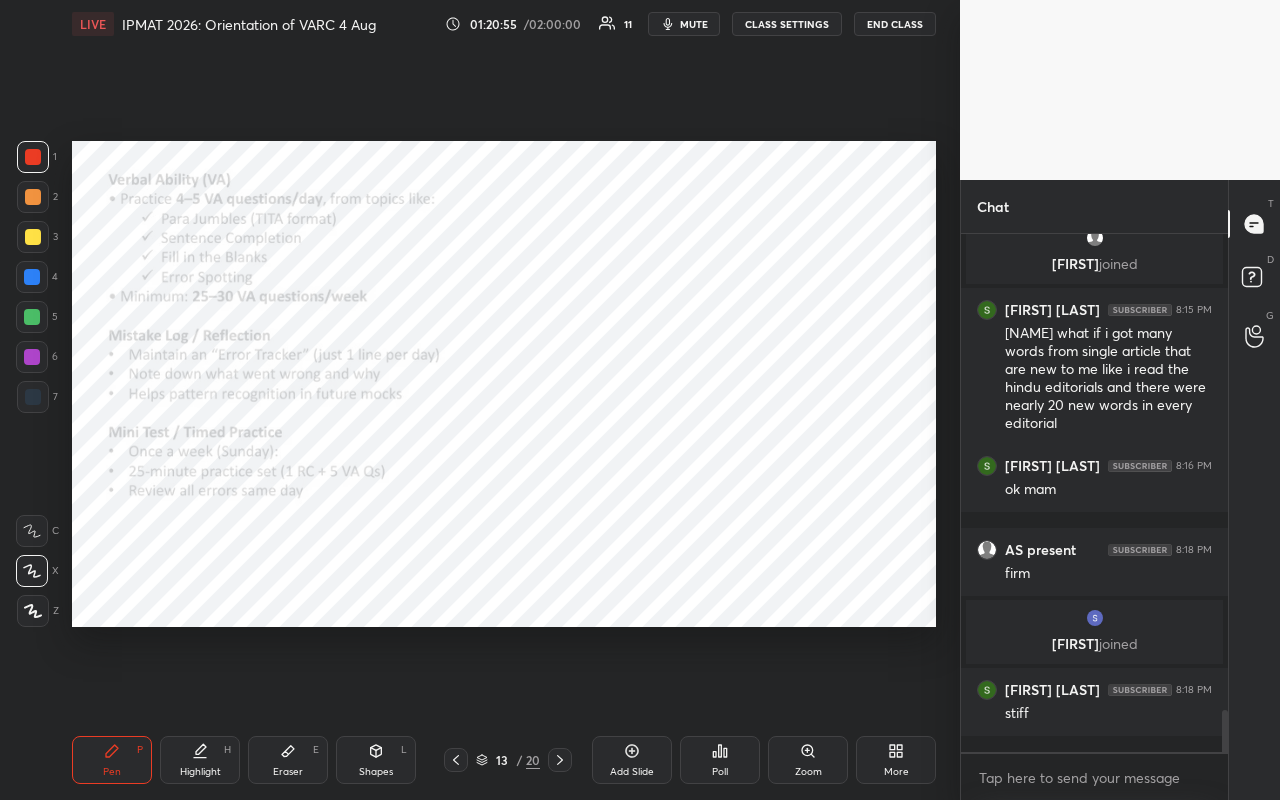 click 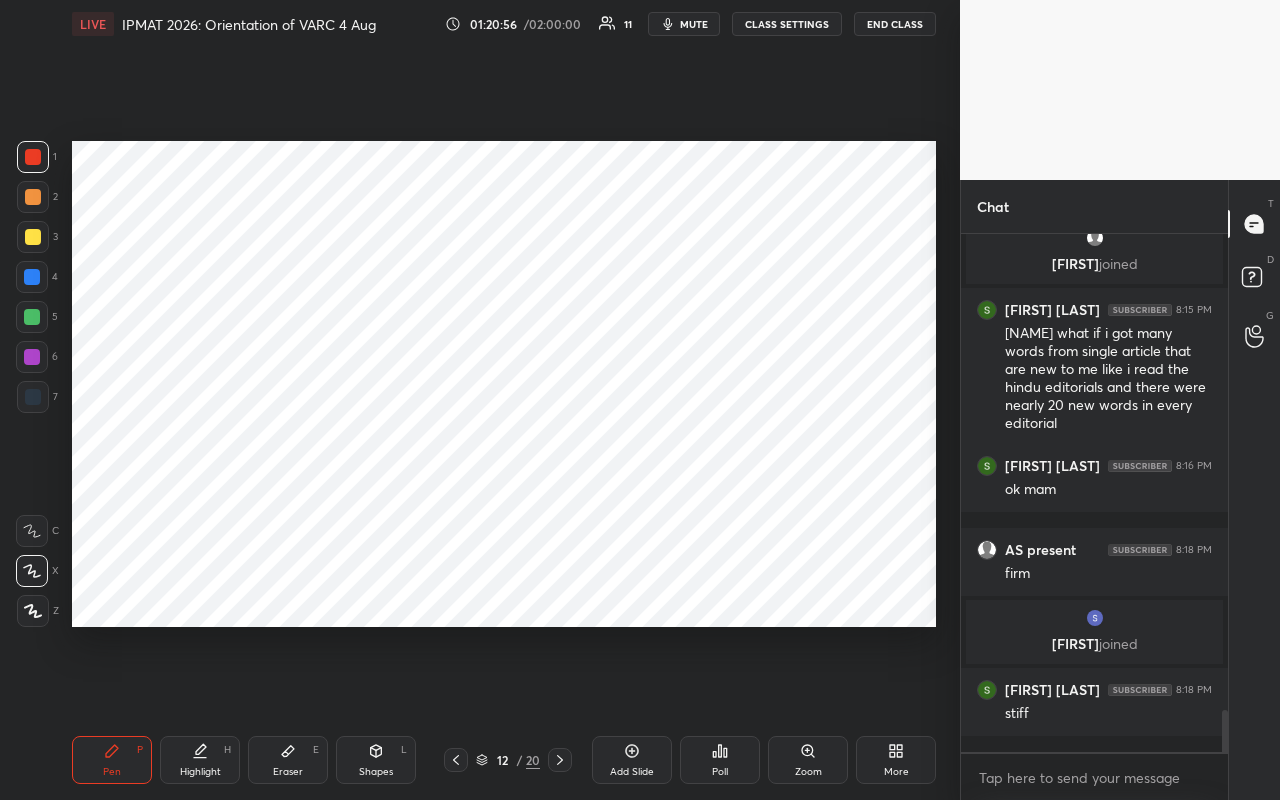 click 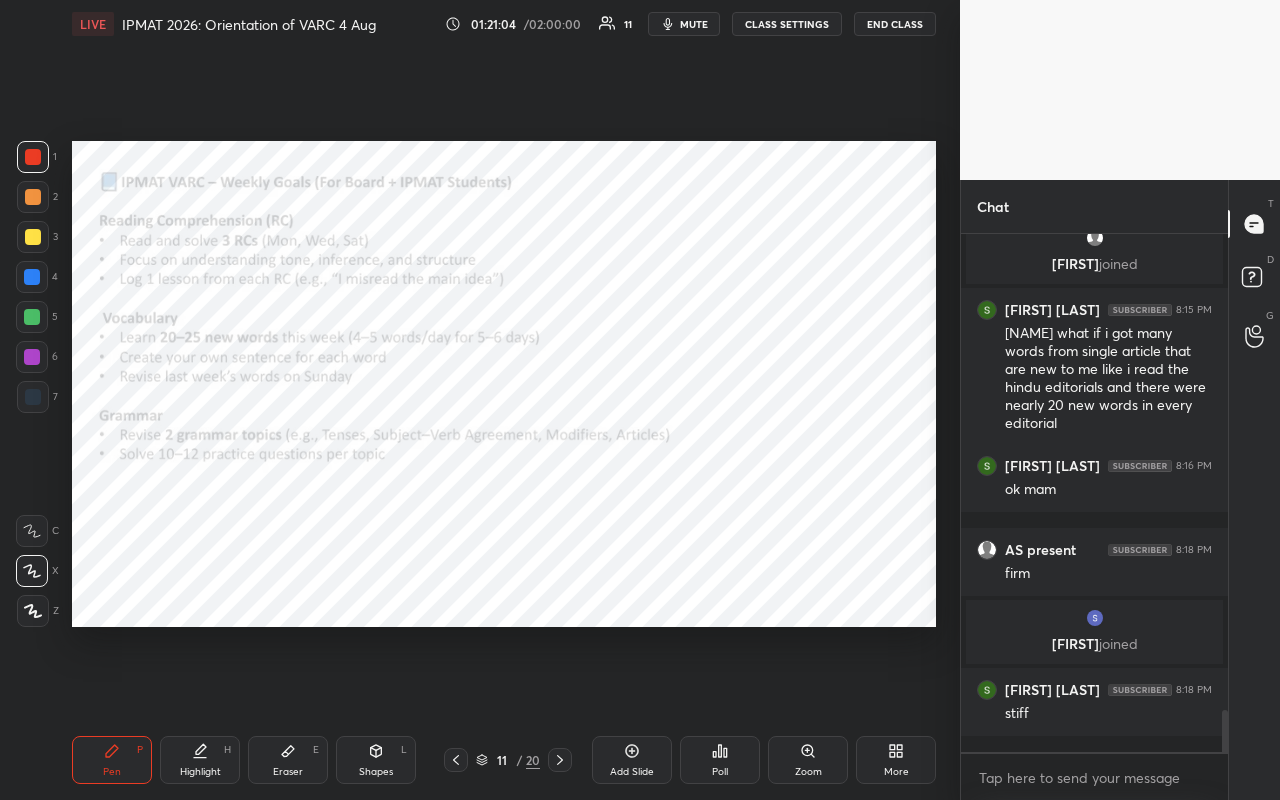 click 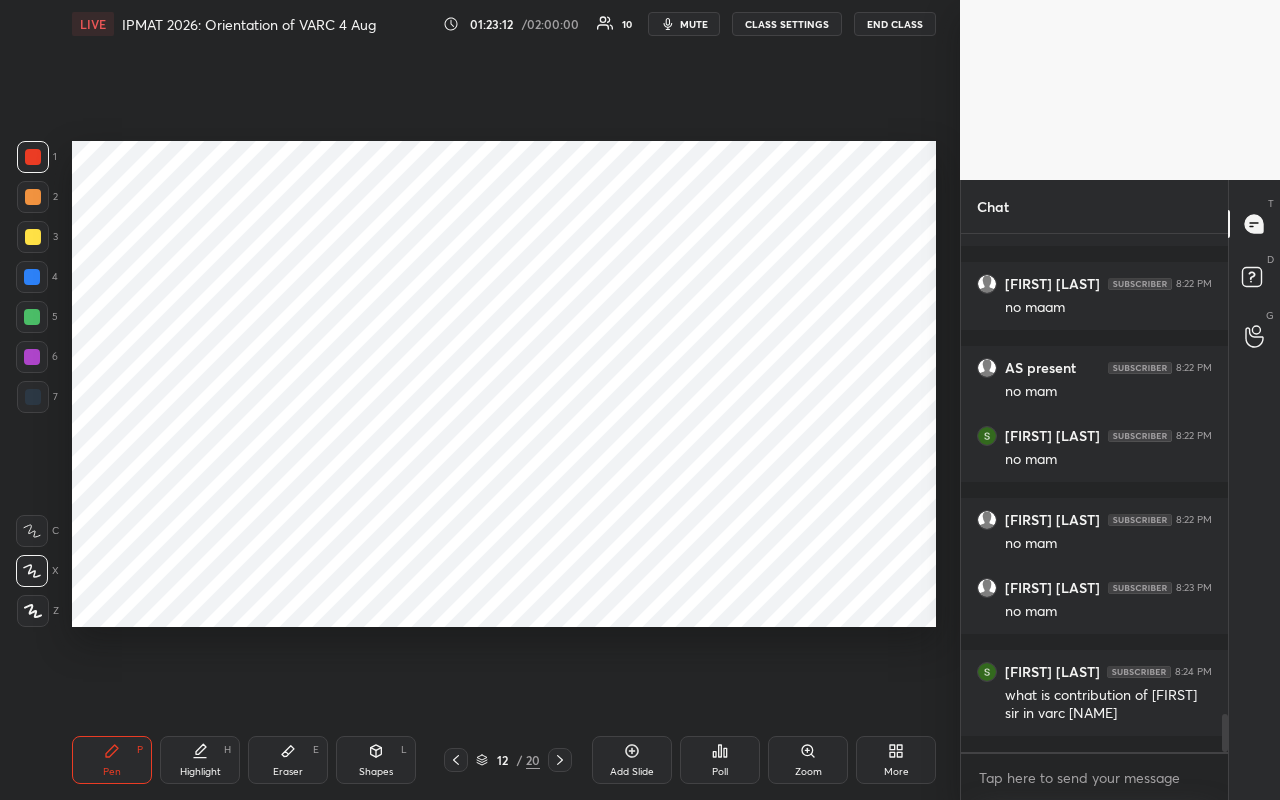 scroll, scrollTop: 6622, scrollLeft: 0, axis: vertical 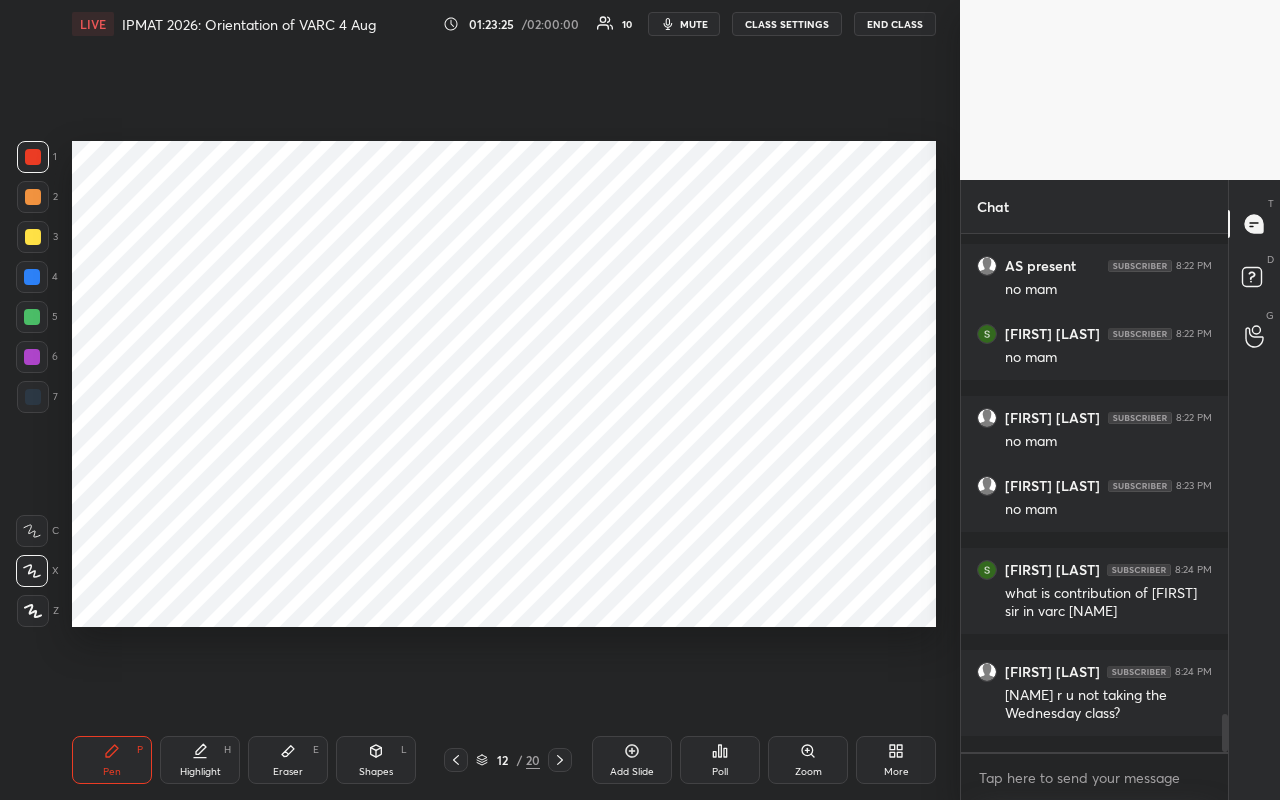 click 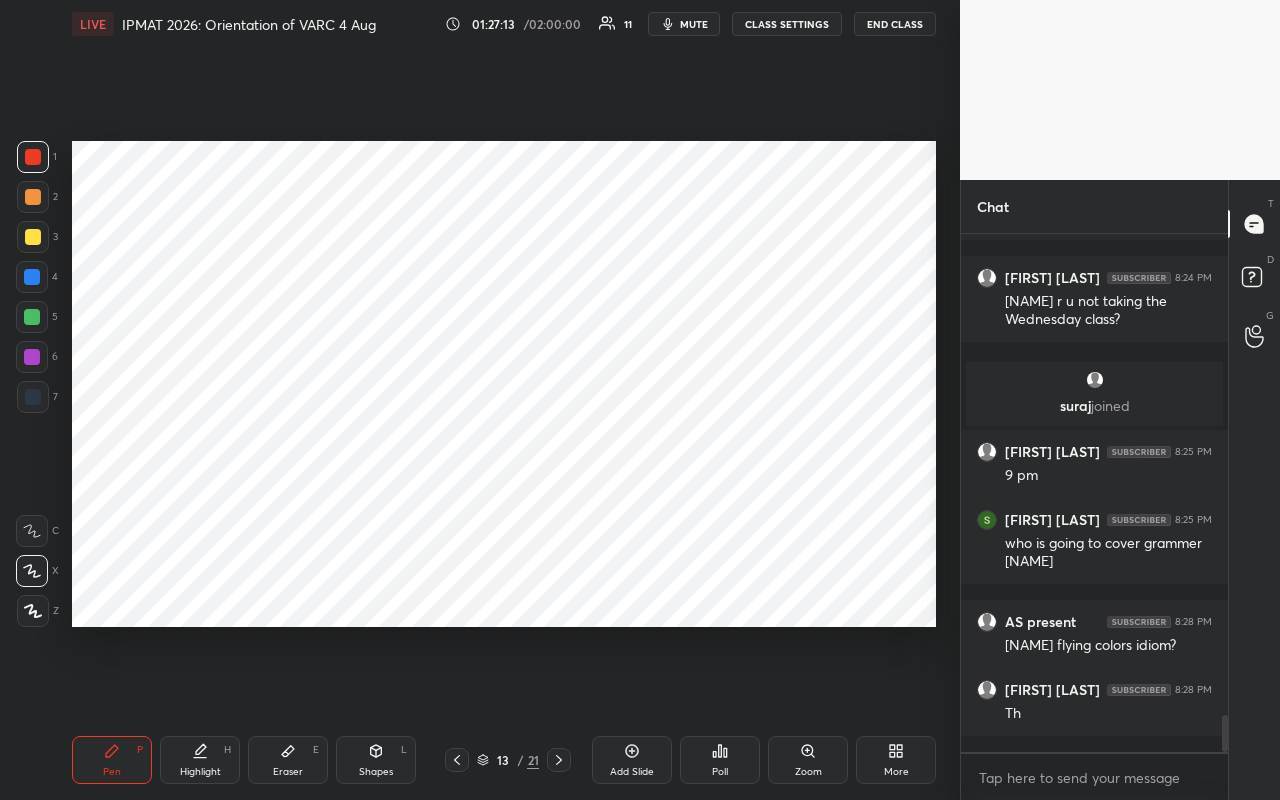scroll, scrollTop: 6836, scrollLeft: 0, axis: vertical 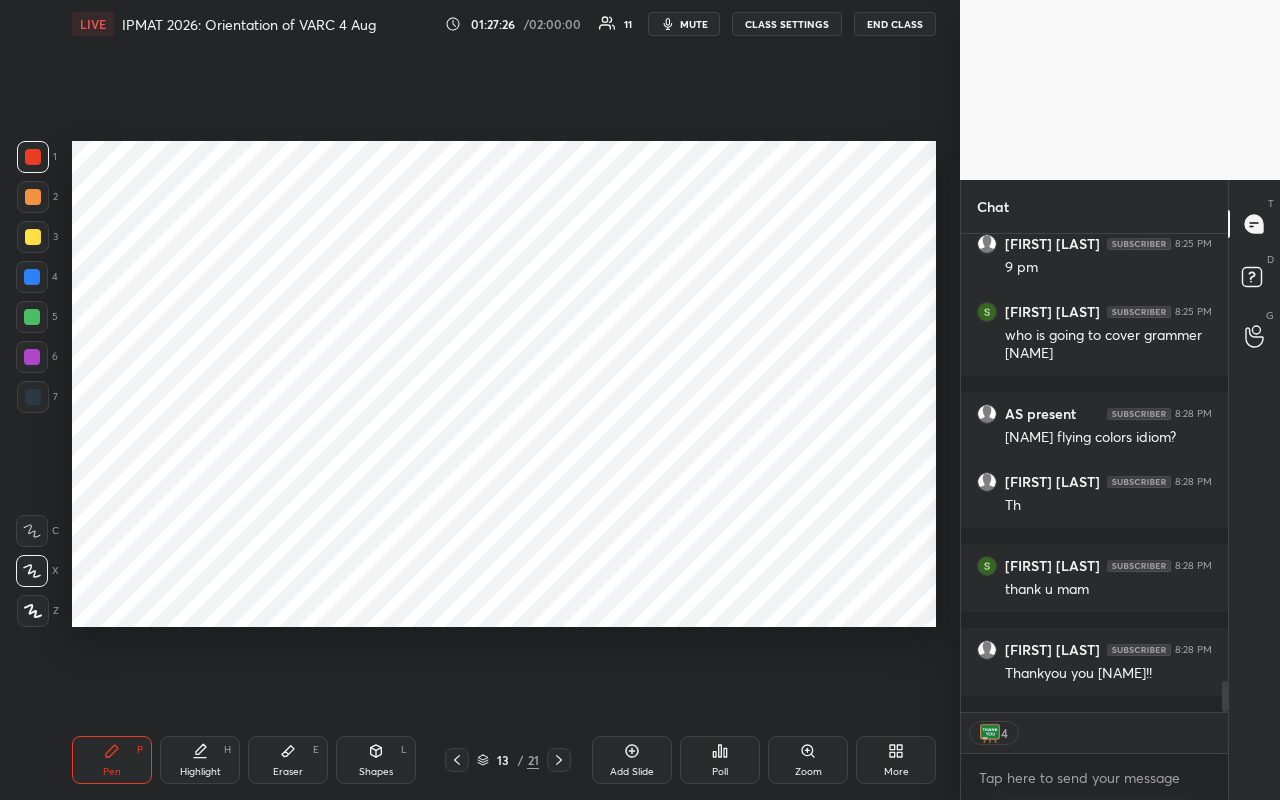 click on "END CLASS" at bounding box center [895, 24] 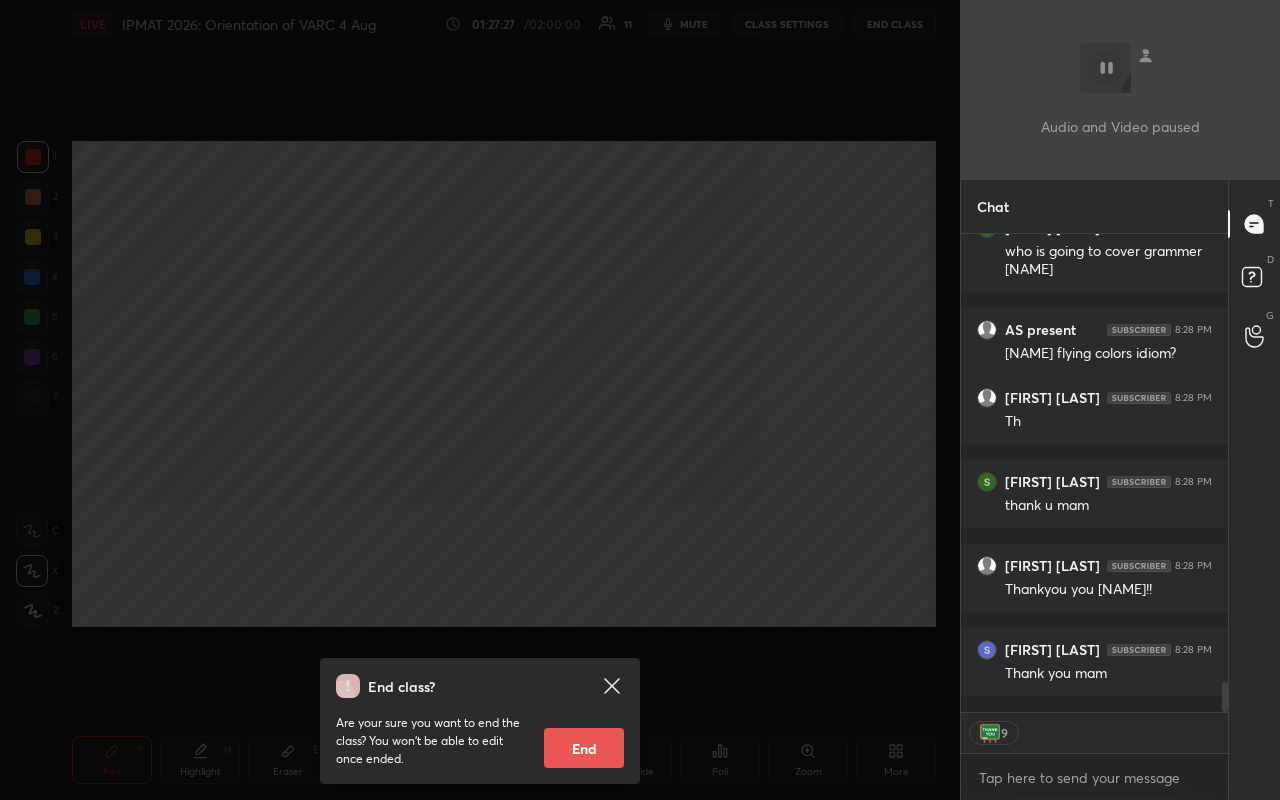 scroll, scrollTop: 7180, scrollLeft: 0, axis: vertical 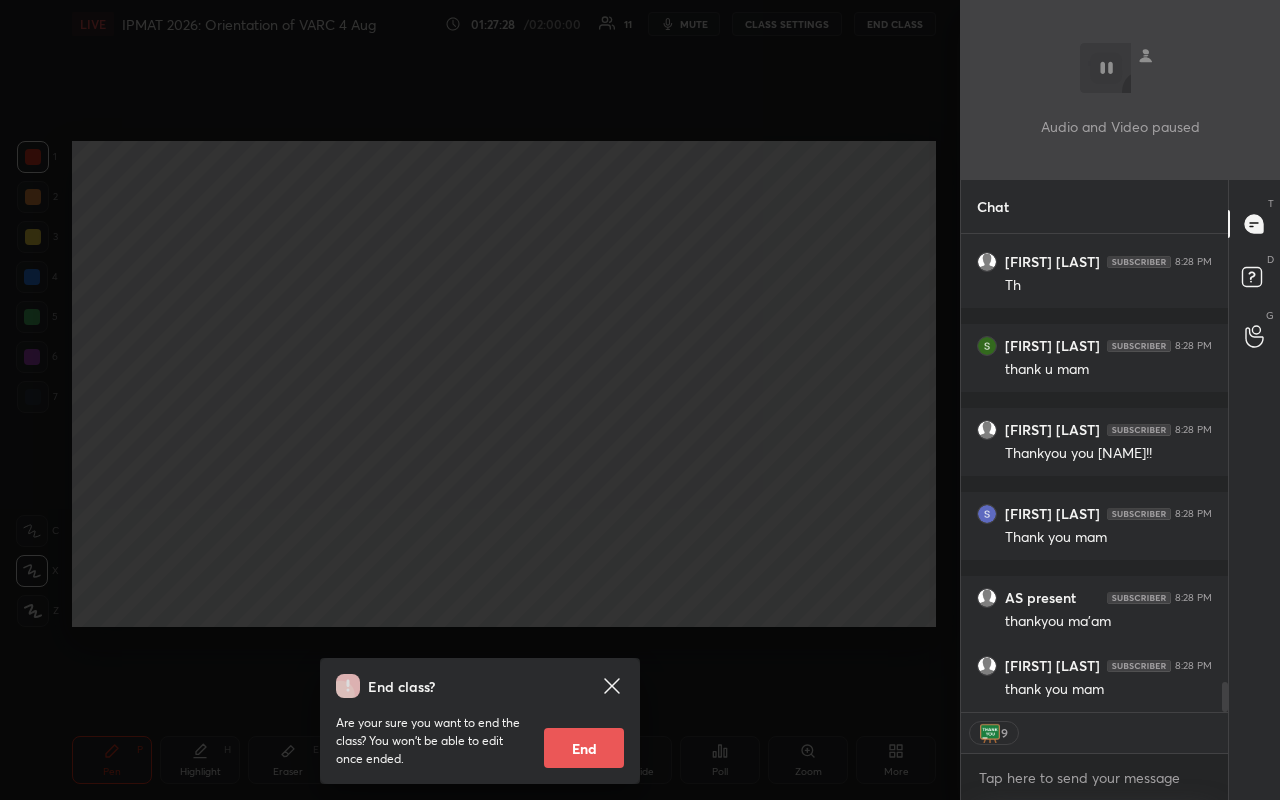click on "End" at bounding box center [584, 748] 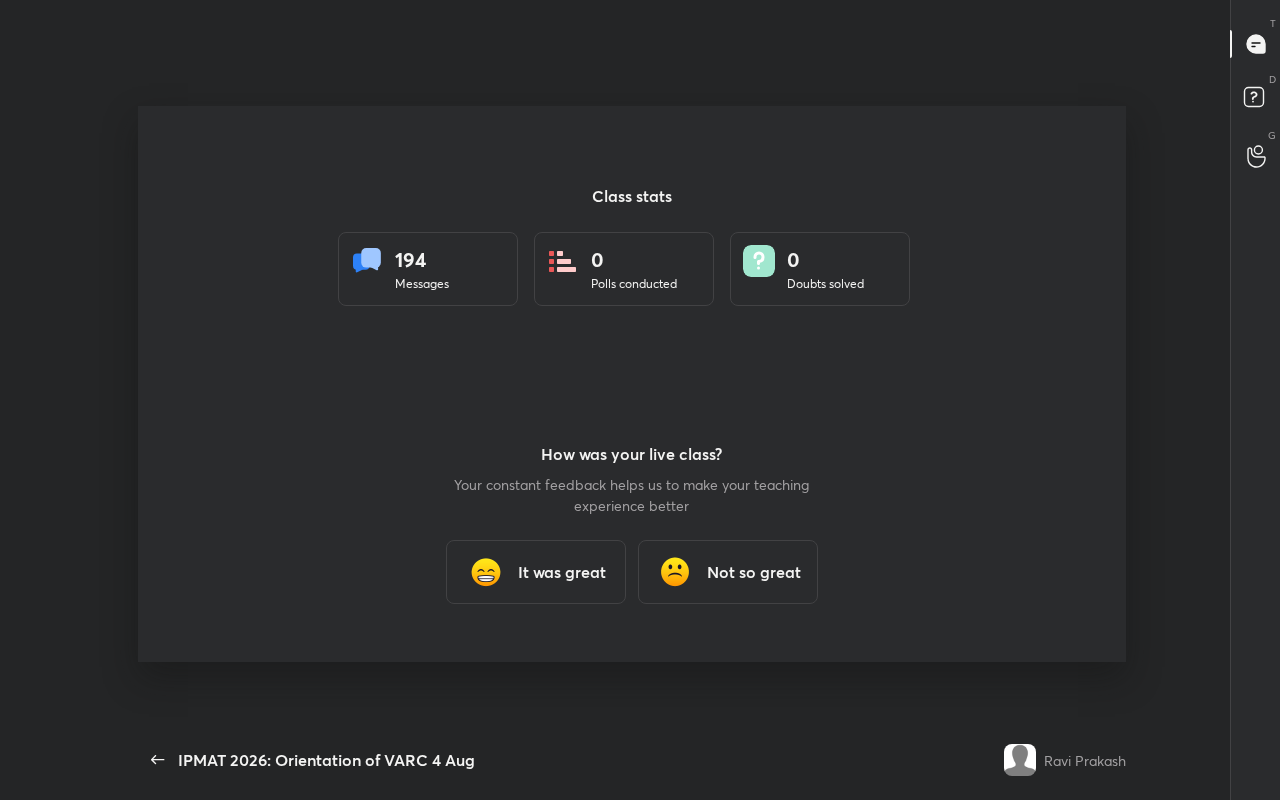 scroll, scrollTop: 99328, scrollLeft: 98859, axis: both 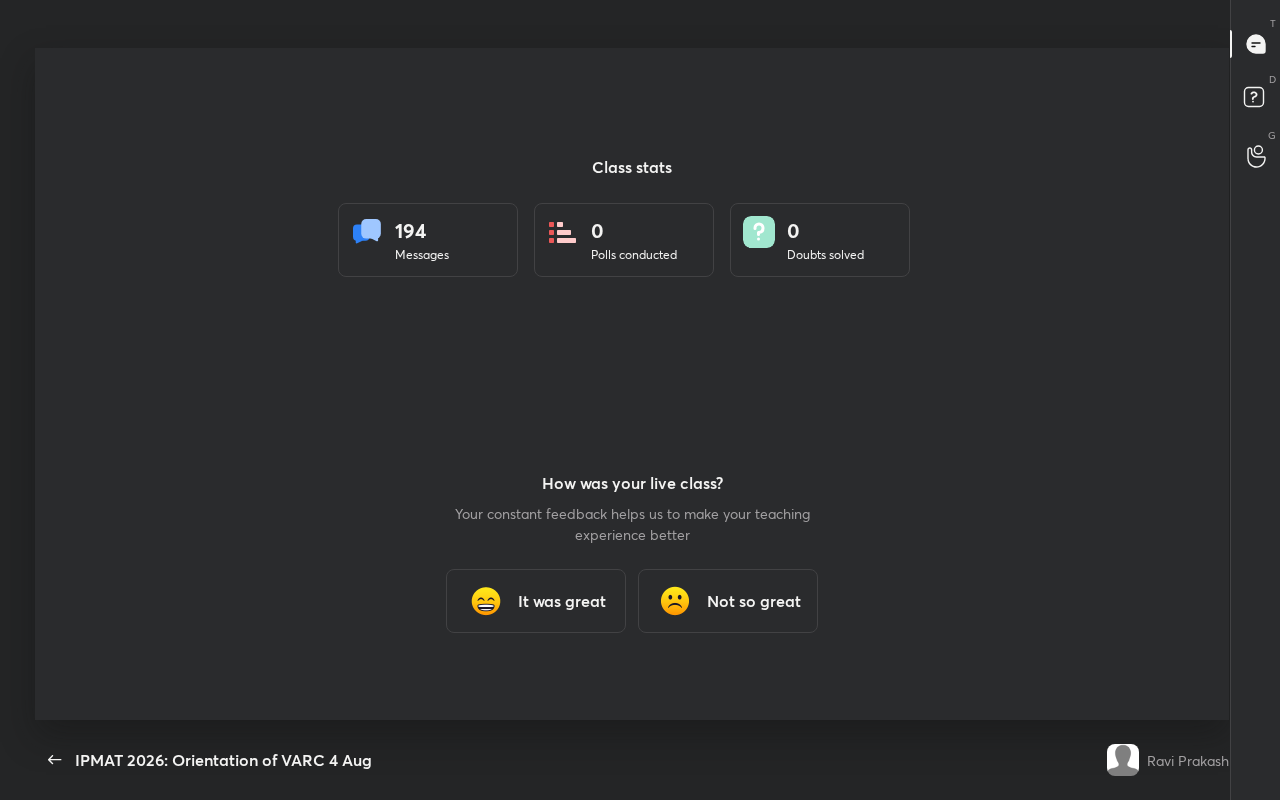 type on "x" 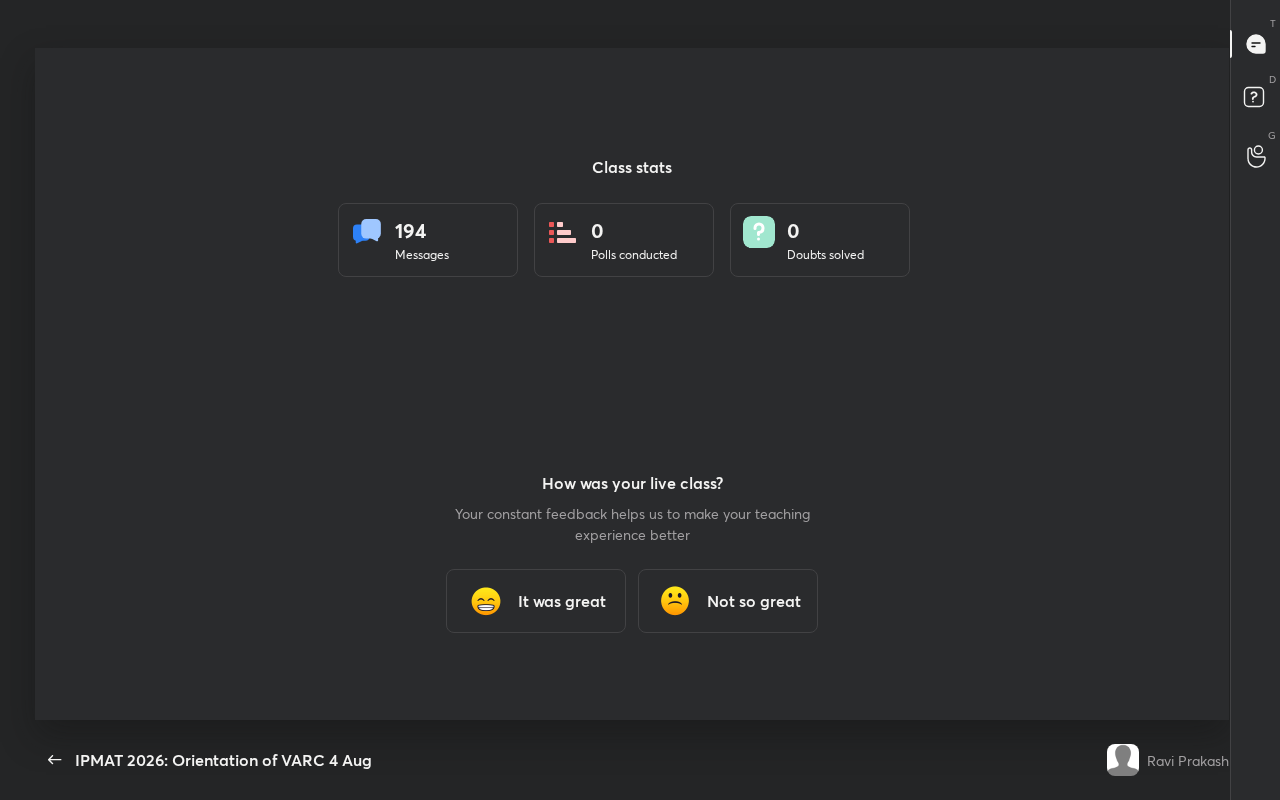 scroll, scrollTop: 6, scrollLeft: 1, axis: both 